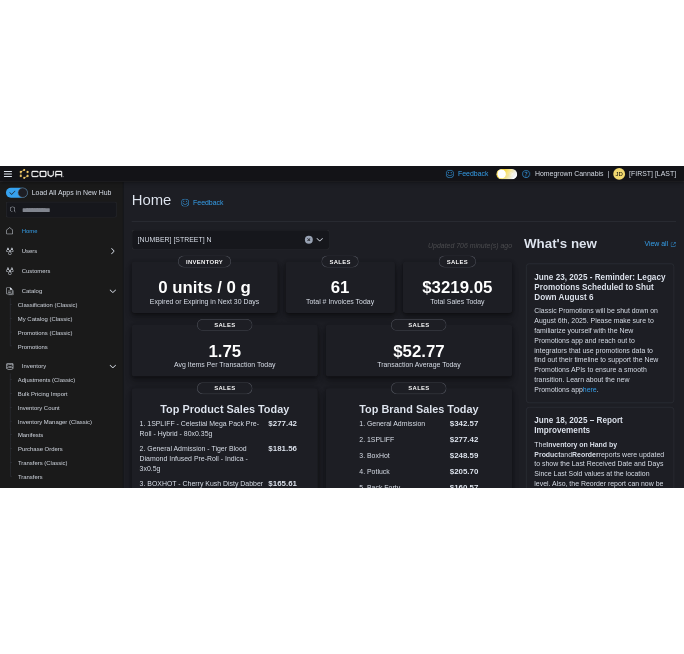 scroll, scrollTop: 0, scrollLeft: 0, axis: both 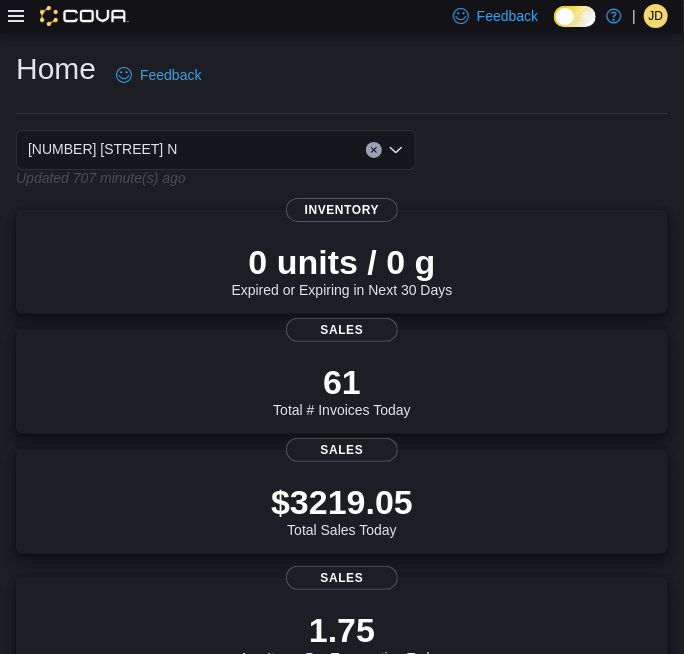 click at bounding box center (68, 16) 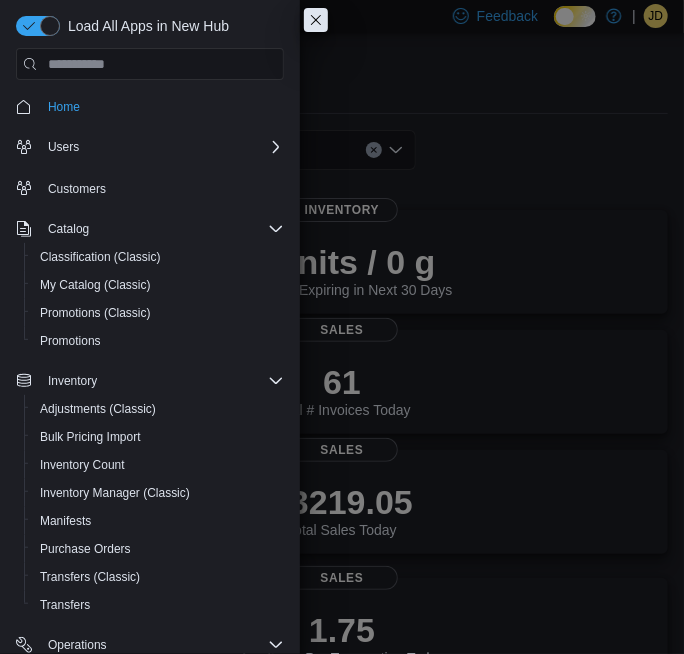 click on "Load All Apps in New Hub Home   Users   Customers   Catalog   Classification (Classic)   My Catalog (Classic)   Promotions (Classic)   Promotions   Inventory   Adjustments (Classic)   Bulk Pricing Import   Inventory Count   Inventory Manager (Classic)   Manifests   Purchase Orders   Transfers (Classic)   Transfers   Operations   Cash Management   Chargeback Management   Reports   Canadian Compliance   Dashboards   Reports   Washington CCRS   Settings" at bounding box center [150, 344] 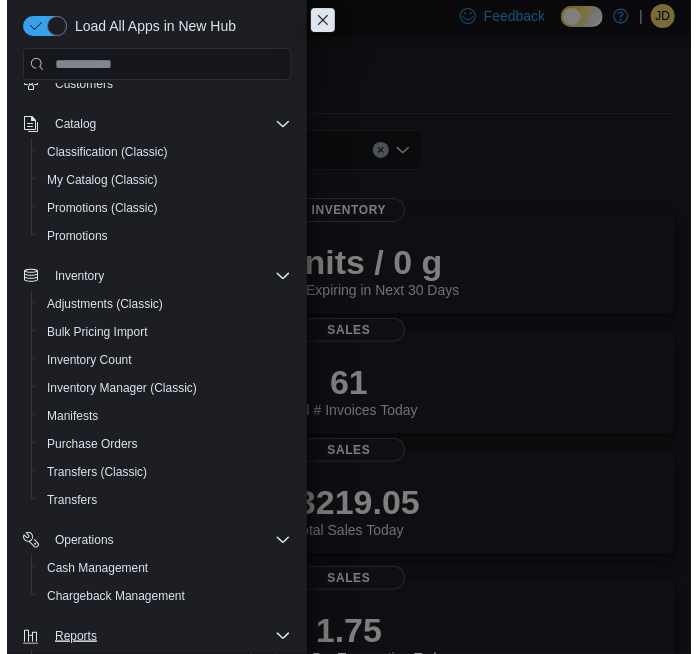 scroll, scrollTop: 237, scrollLeft: 0, axis: vertical 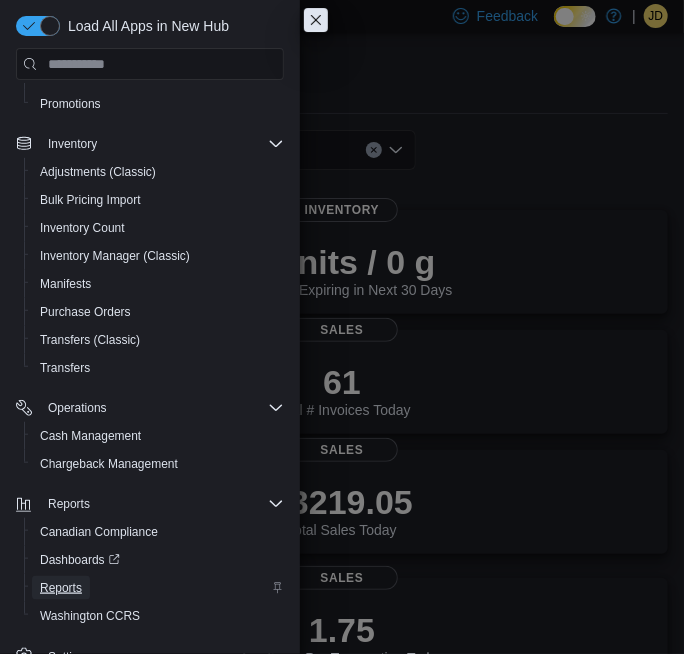 click on "Reports" at bounding box center [61, 588] 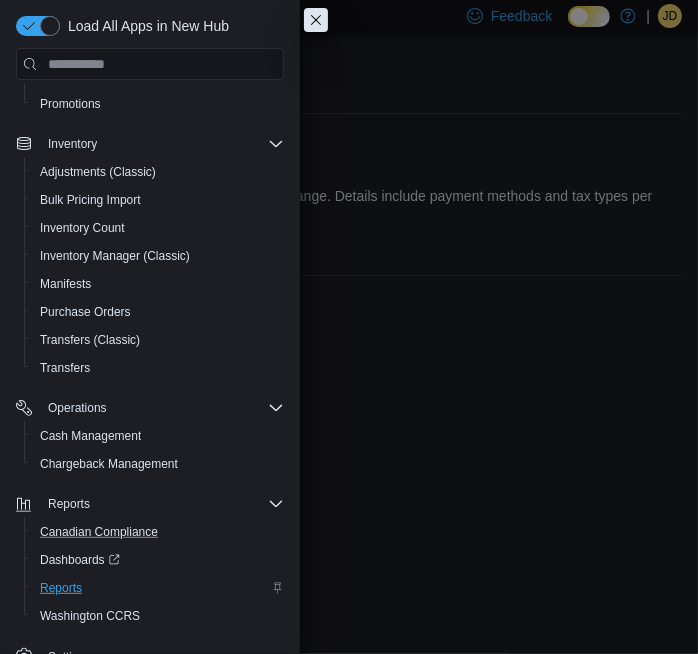 scroll, scrollTop: 182, scrollLeft: 0, axis: vertical 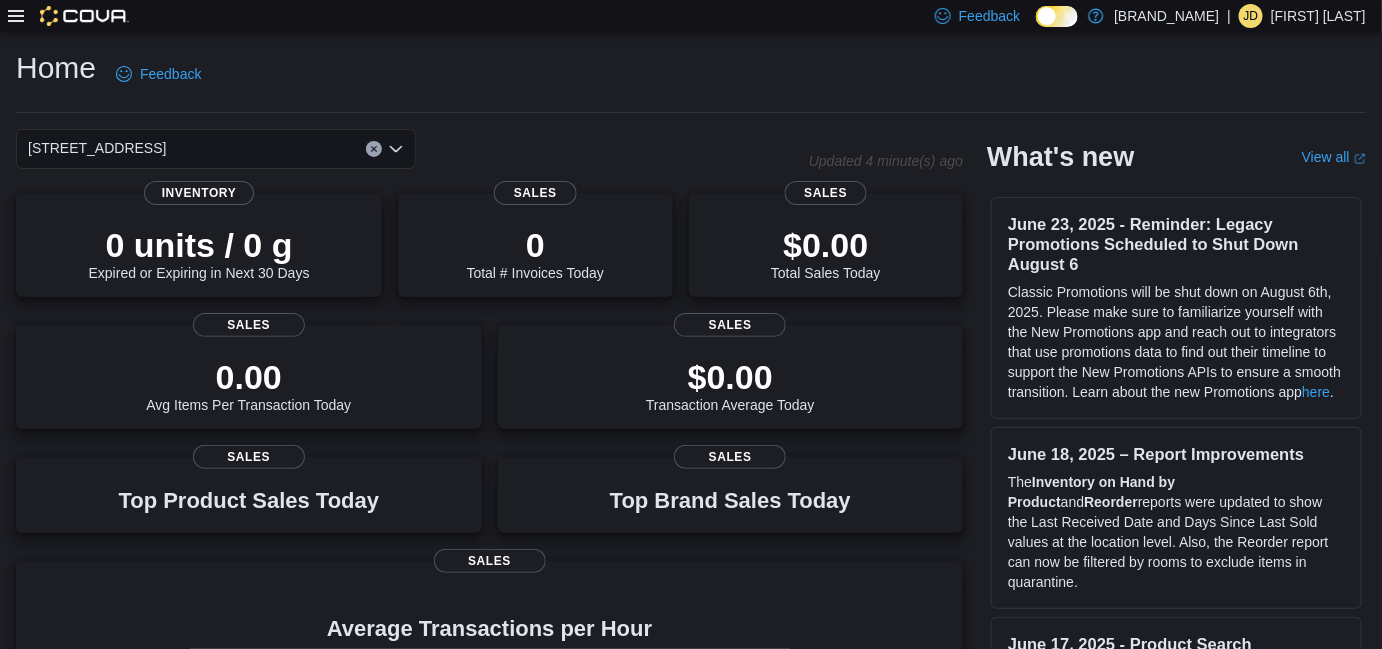 click 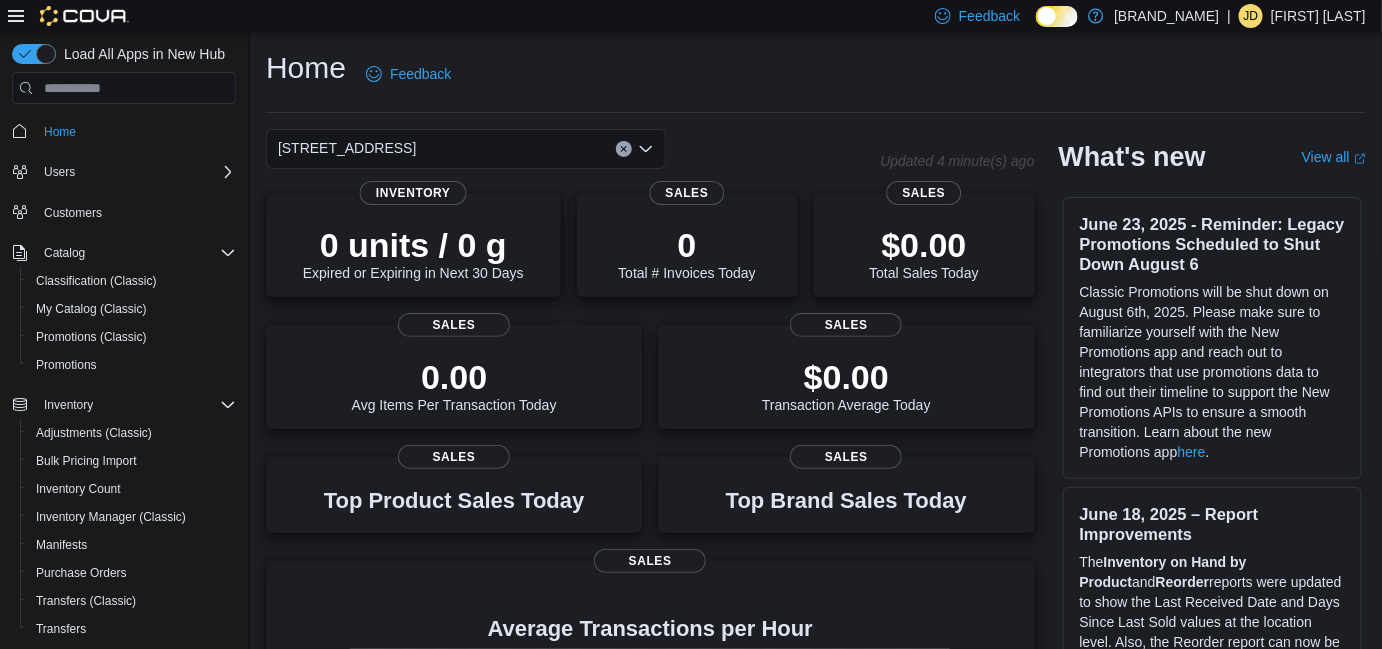 scroll, scrollTop: 298, scrollLeft: 0, axis: vertical 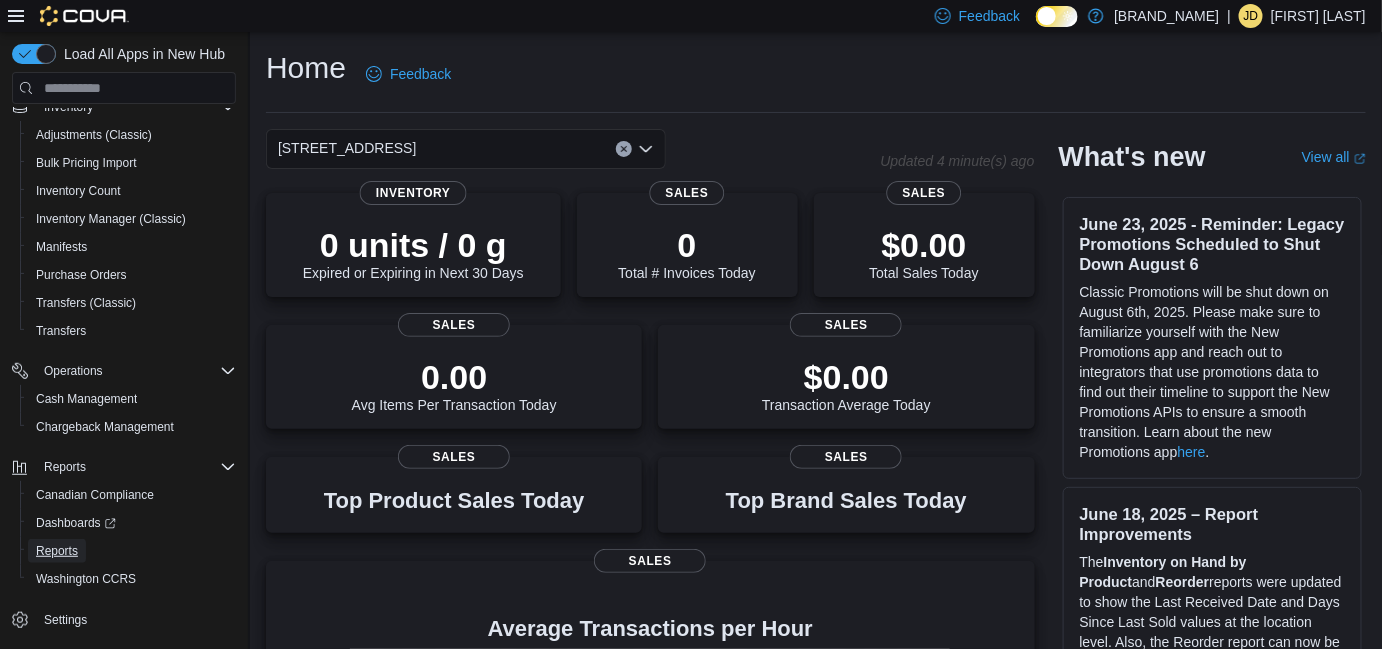 click on "Reports" at bounding box center [57, 551] 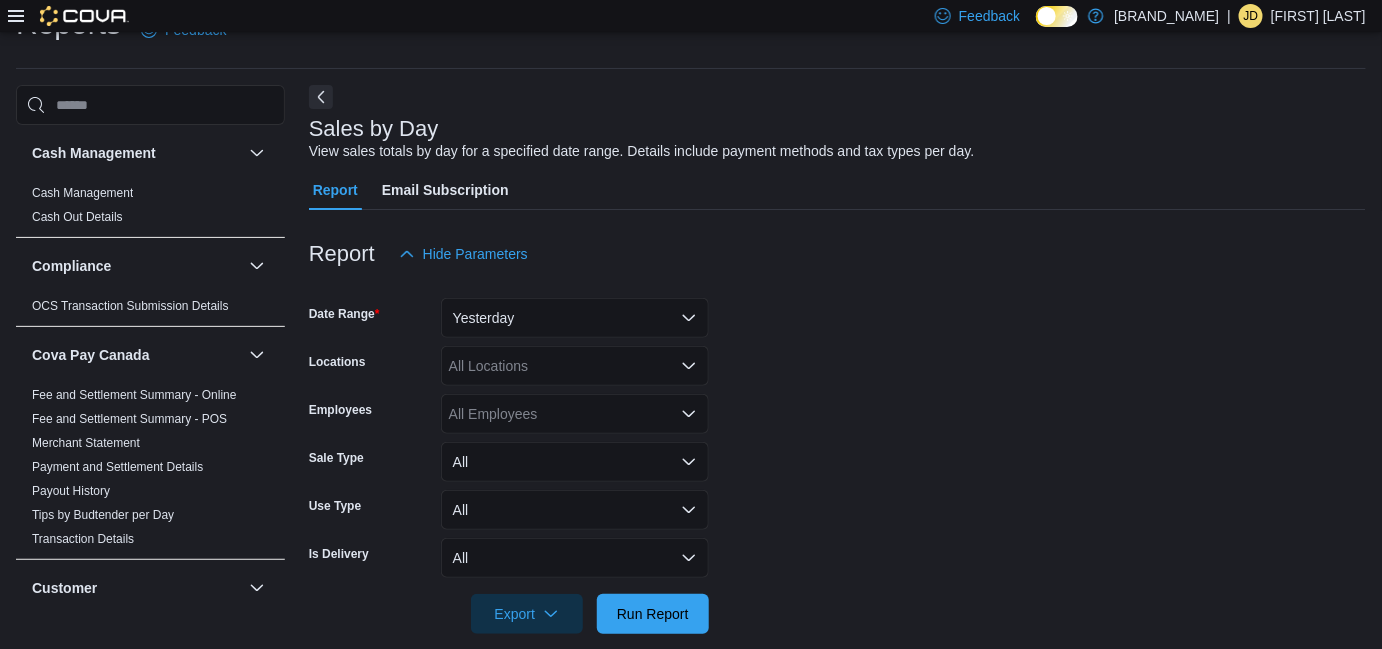 scroll, scrollTop: 45, scrollLeft: 0, axis: vertical 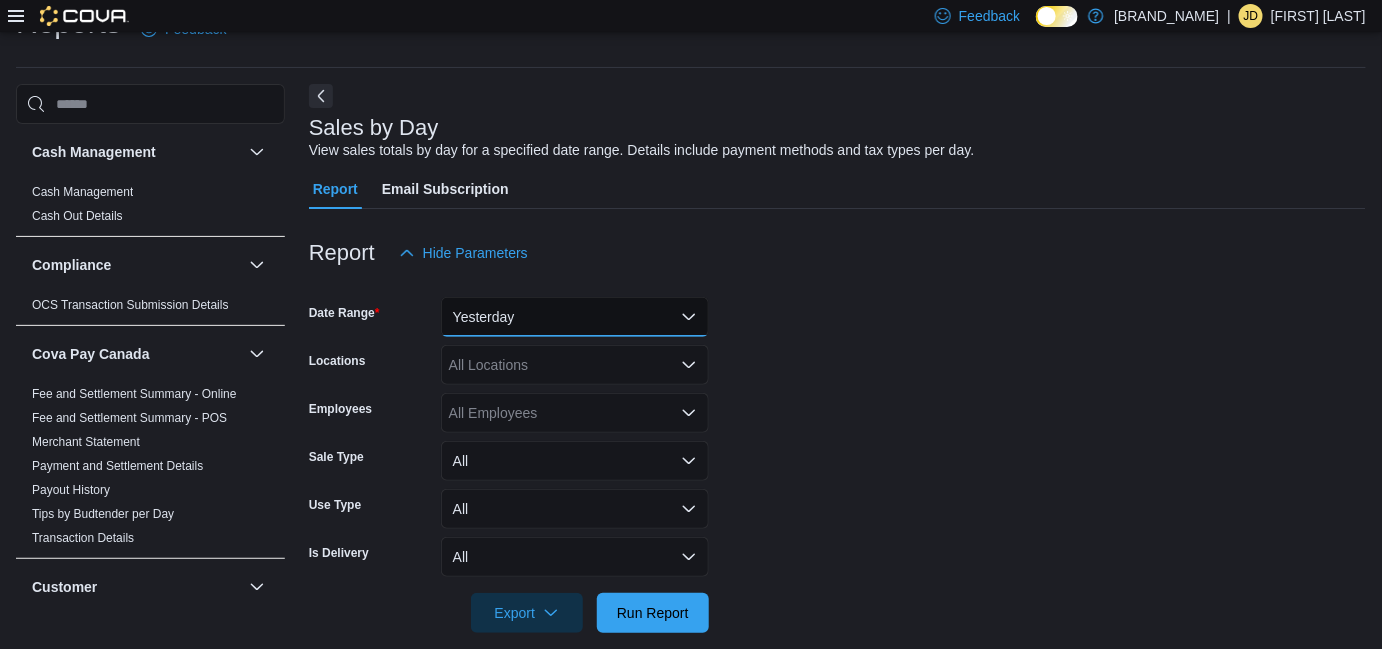 click on "Yesterday" at bounding box center [575, 317] 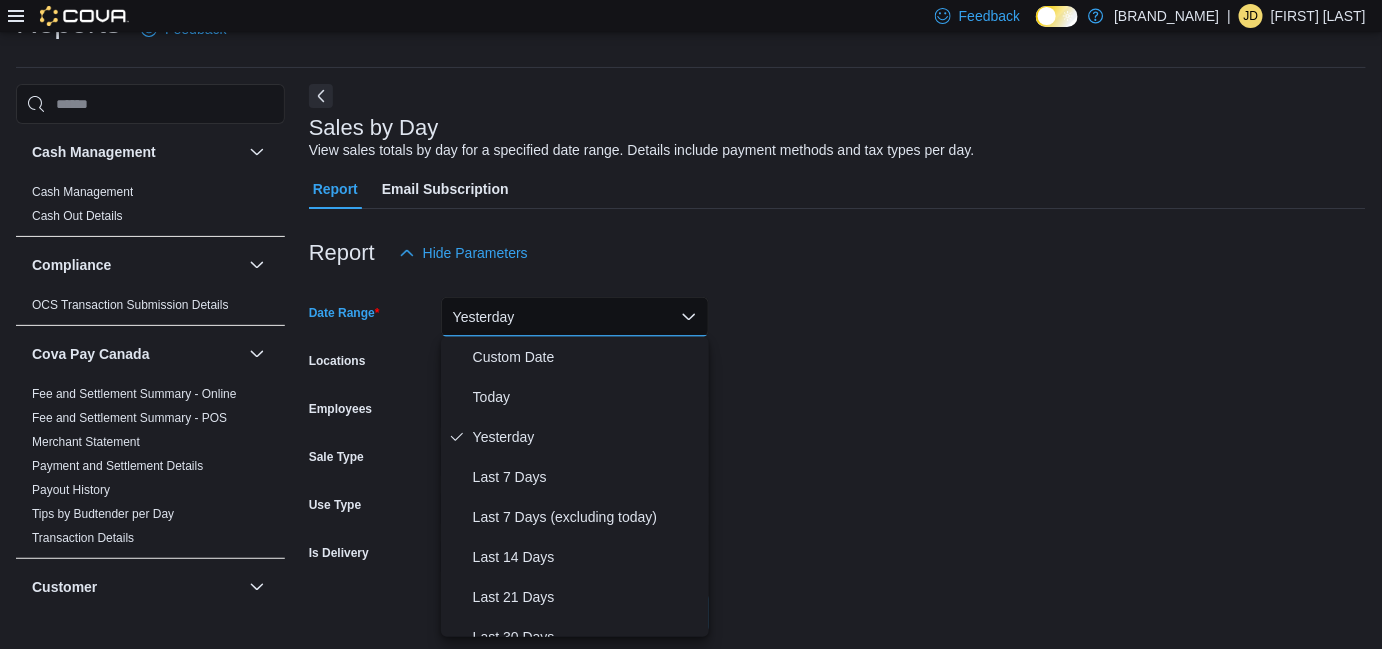 click on "Date Range Yesterday Locations All Locations Employees All Employees Sale Type All Use Type All Is Delivery All Export  Run Report" at bounding box center [837, 453] 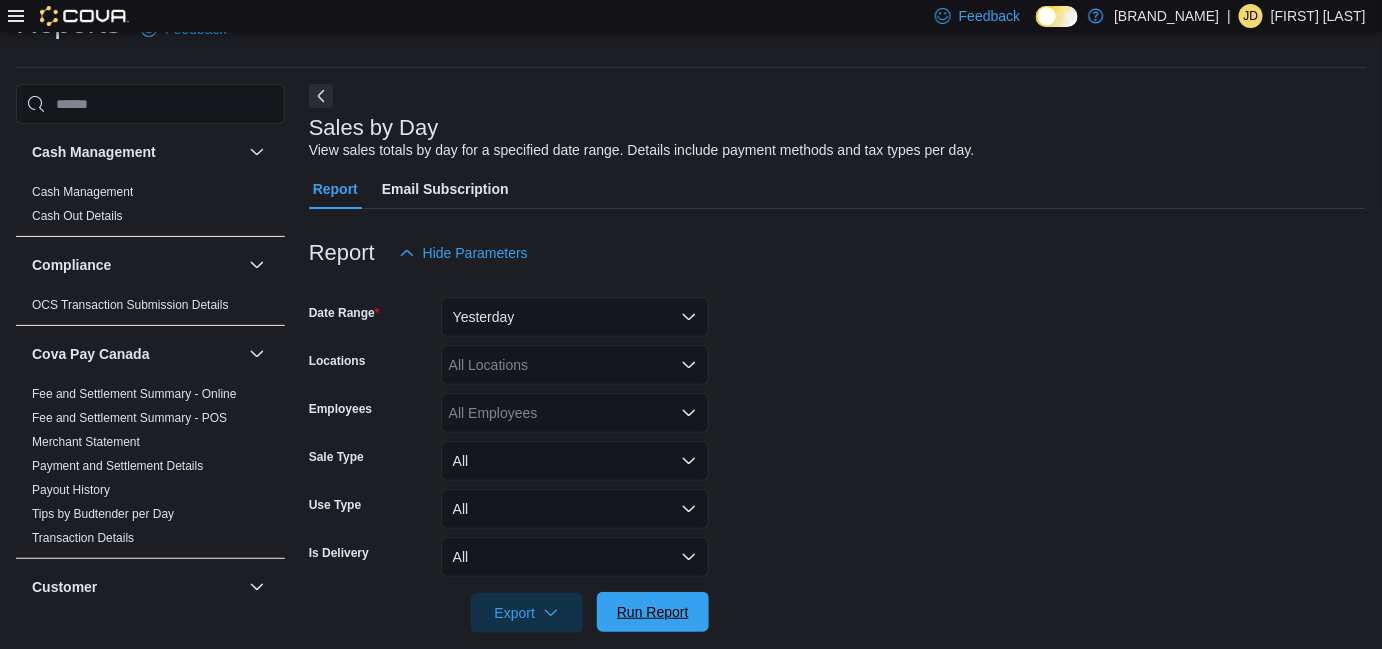 click on "Run Report" at bounding box center (653, 612) 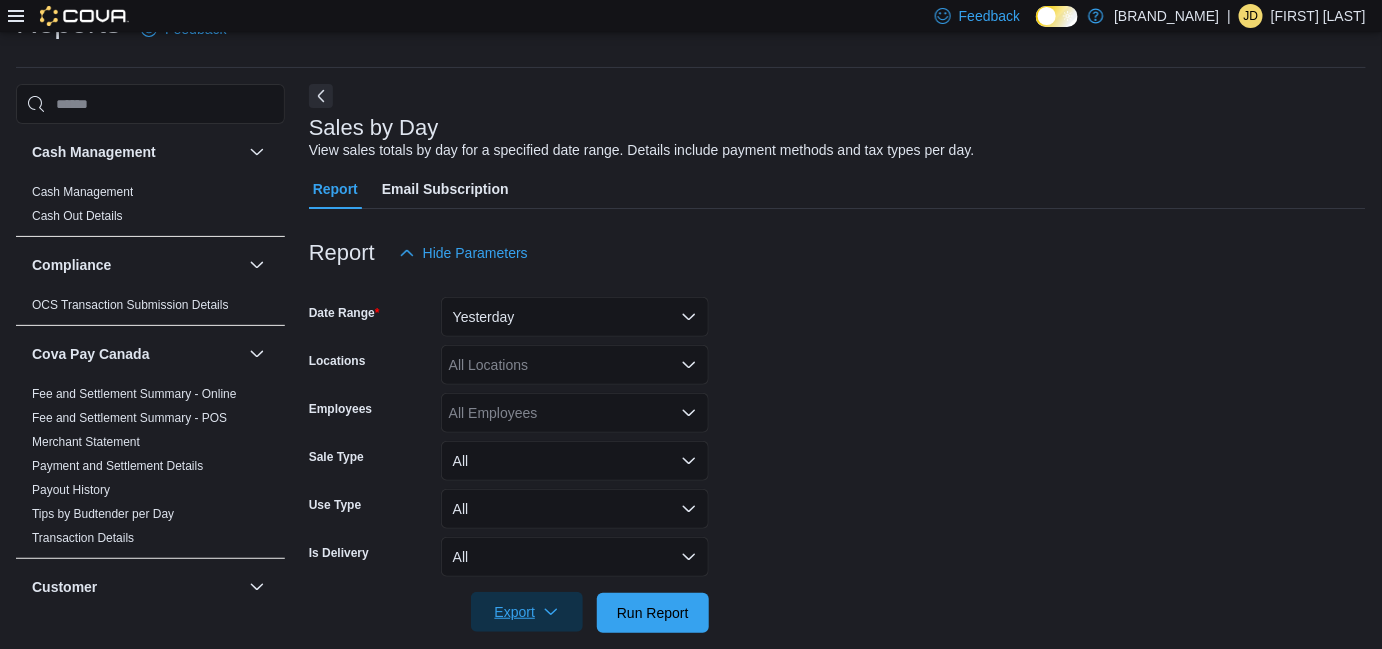 click on "Export" at bounding box center [527, 612] 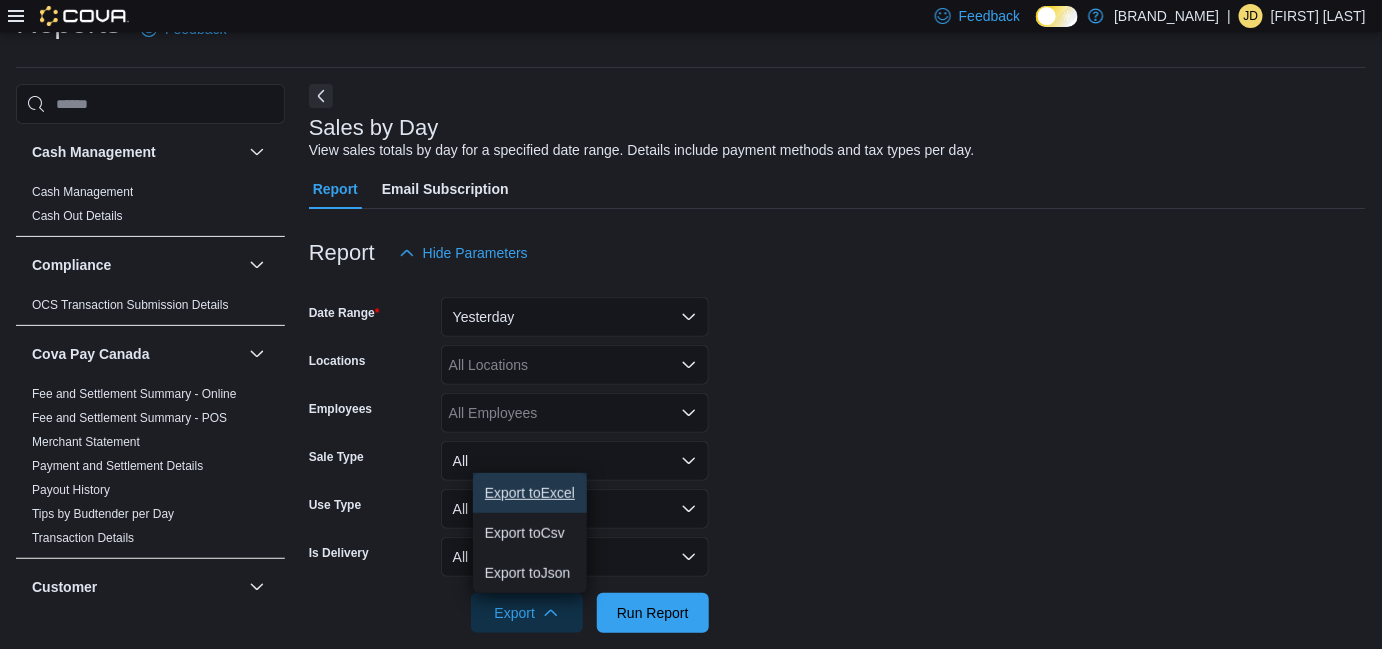 click on "Export to  Excel" at bounding box center (530, 493) 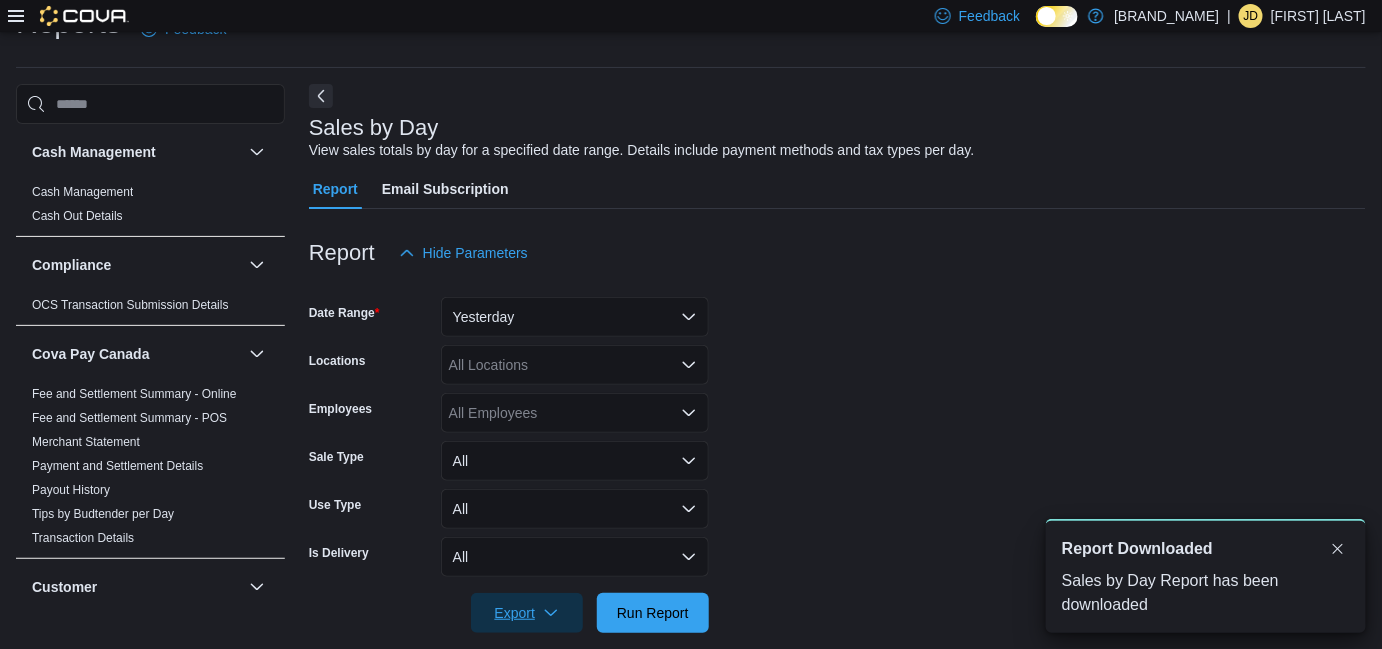 scroll, scrollTop: 0, scrollLeft: 0, axis: both 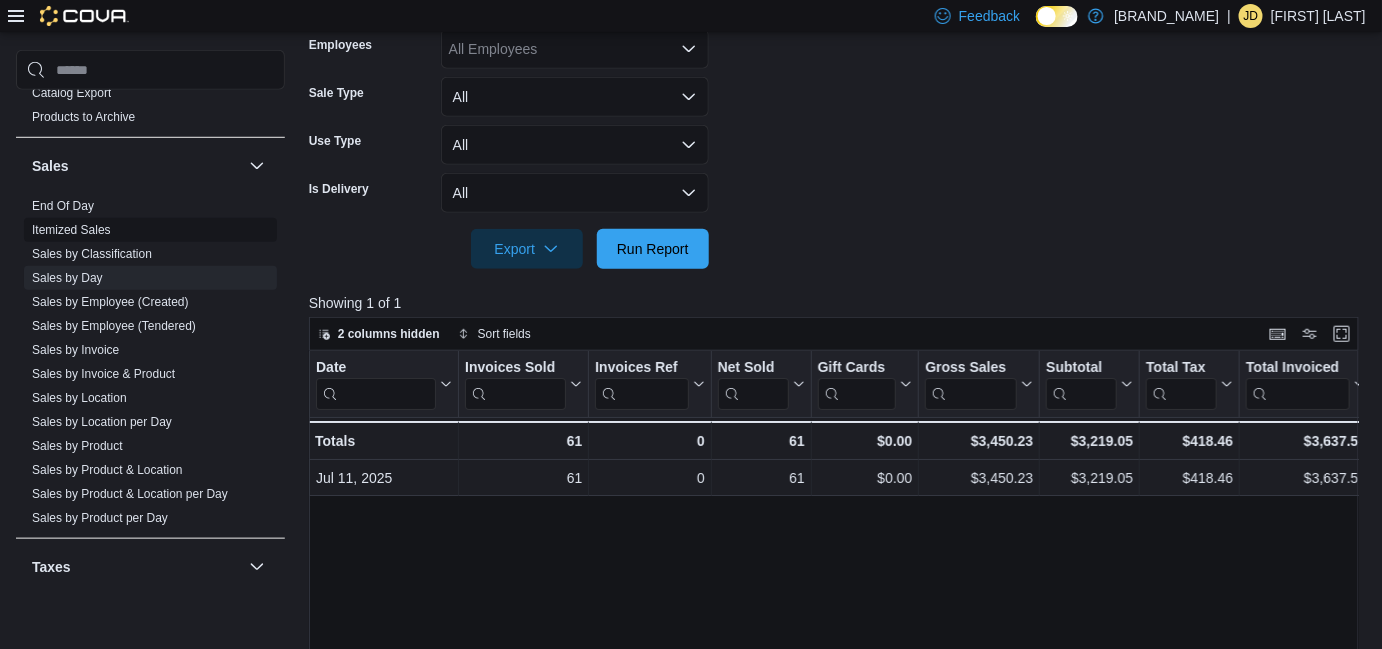 click on "Itemized Sales" at bounding box center [71, 230] 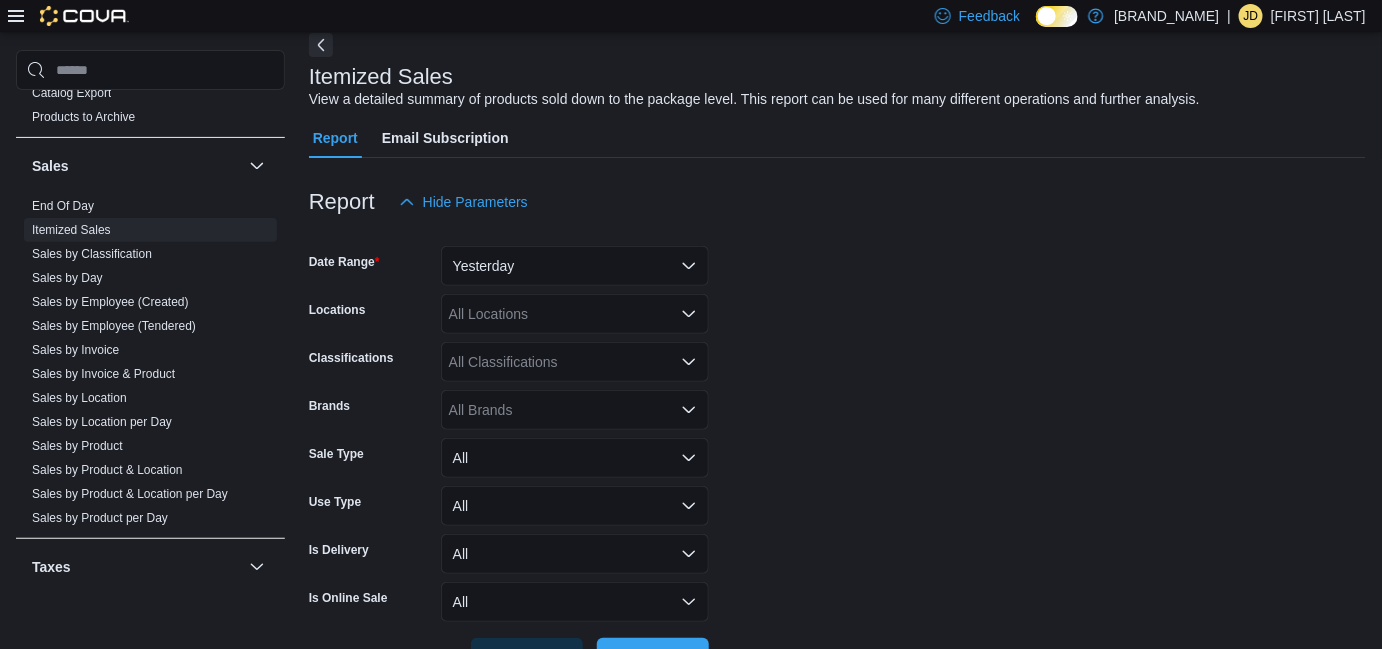 scroll, scrollTop: 45, scrollLeft: 0, axis: vertical 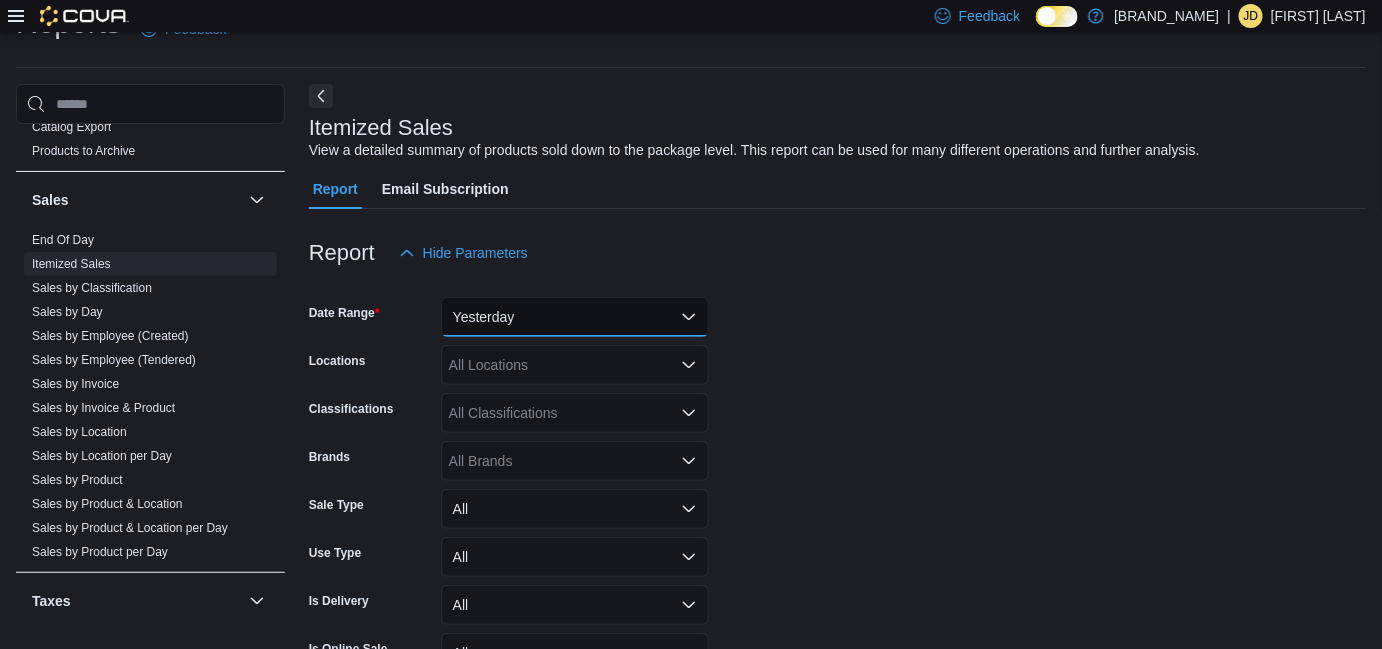 click on "Yesterday" at bounding box center [575, 317] 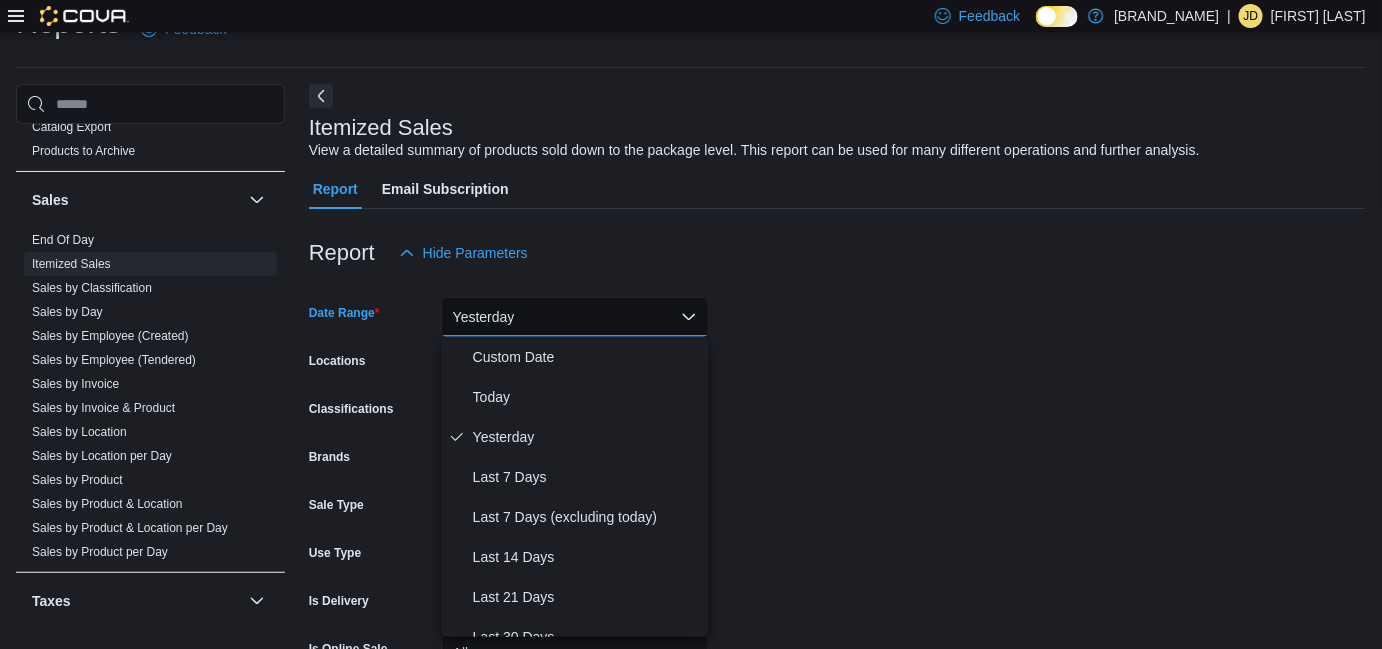 drag, startPoint x: 912, startPoint y: 372, endPoint x: 888, endPoint y: 385, distance: 27.294687 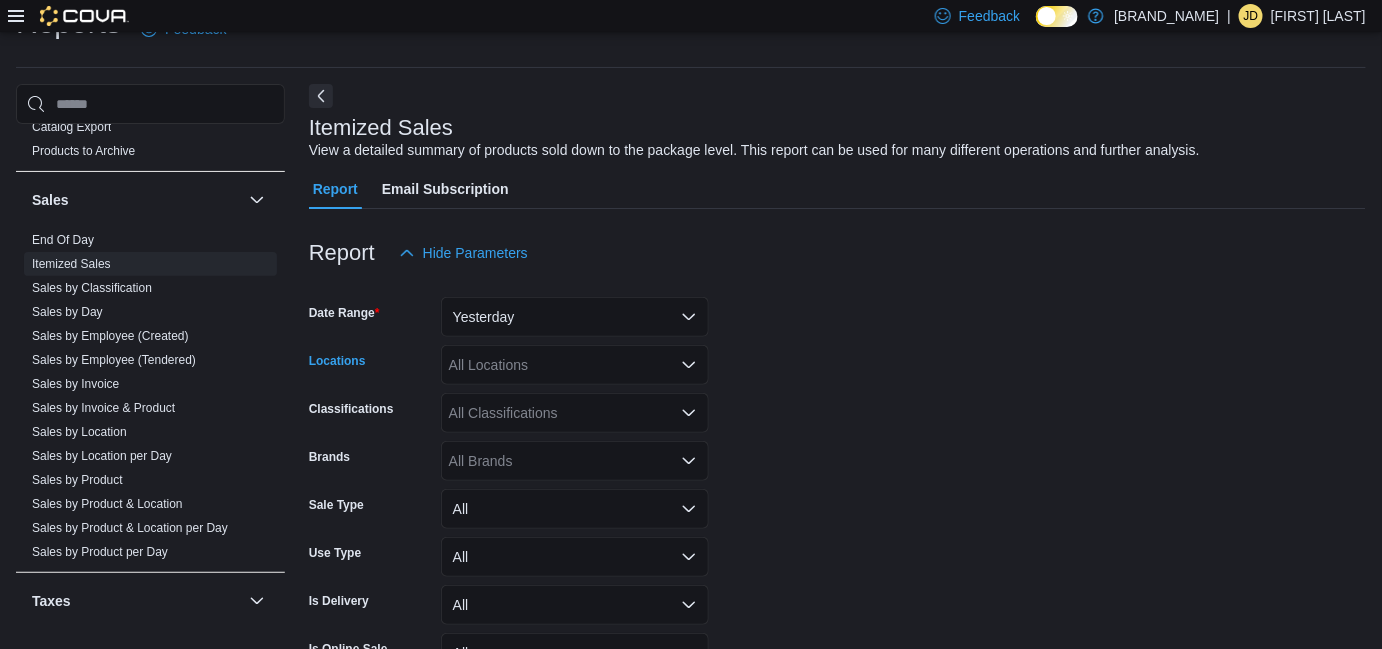 click on "All Locations" at bounding box center [575, 365] 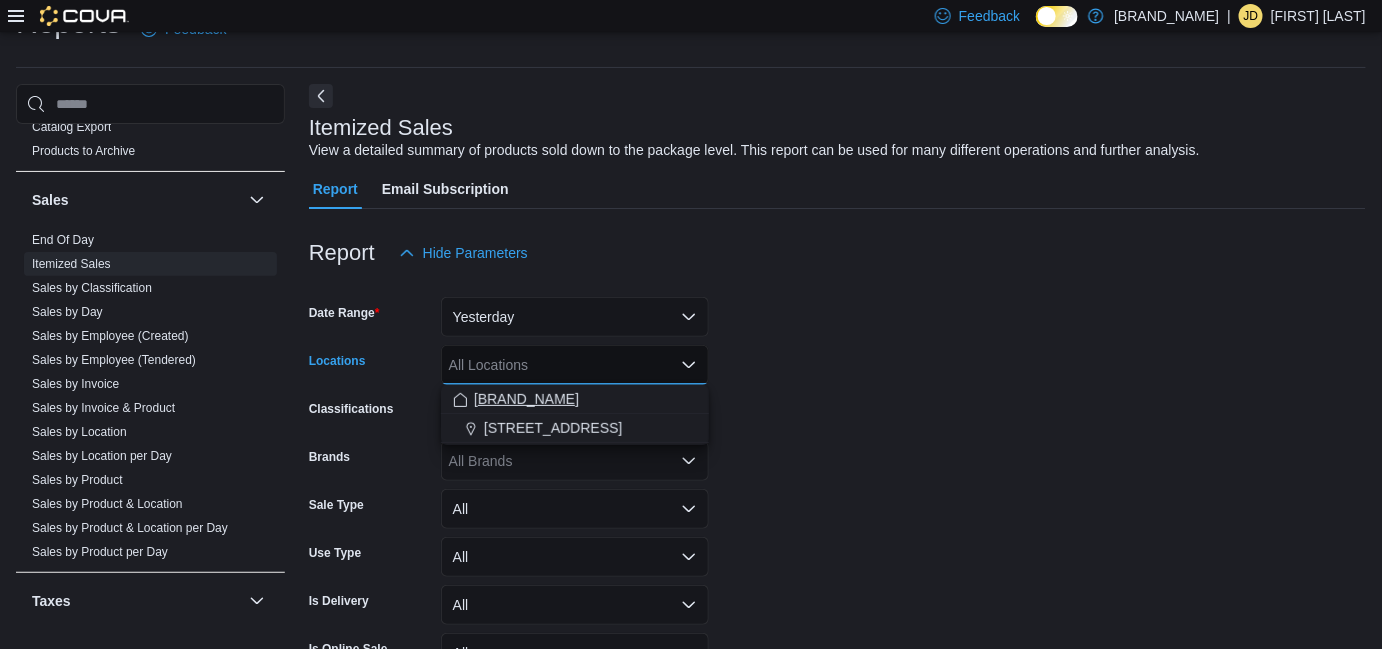 click on "Homegrown Cannabis" at bounding box center (526, 399) 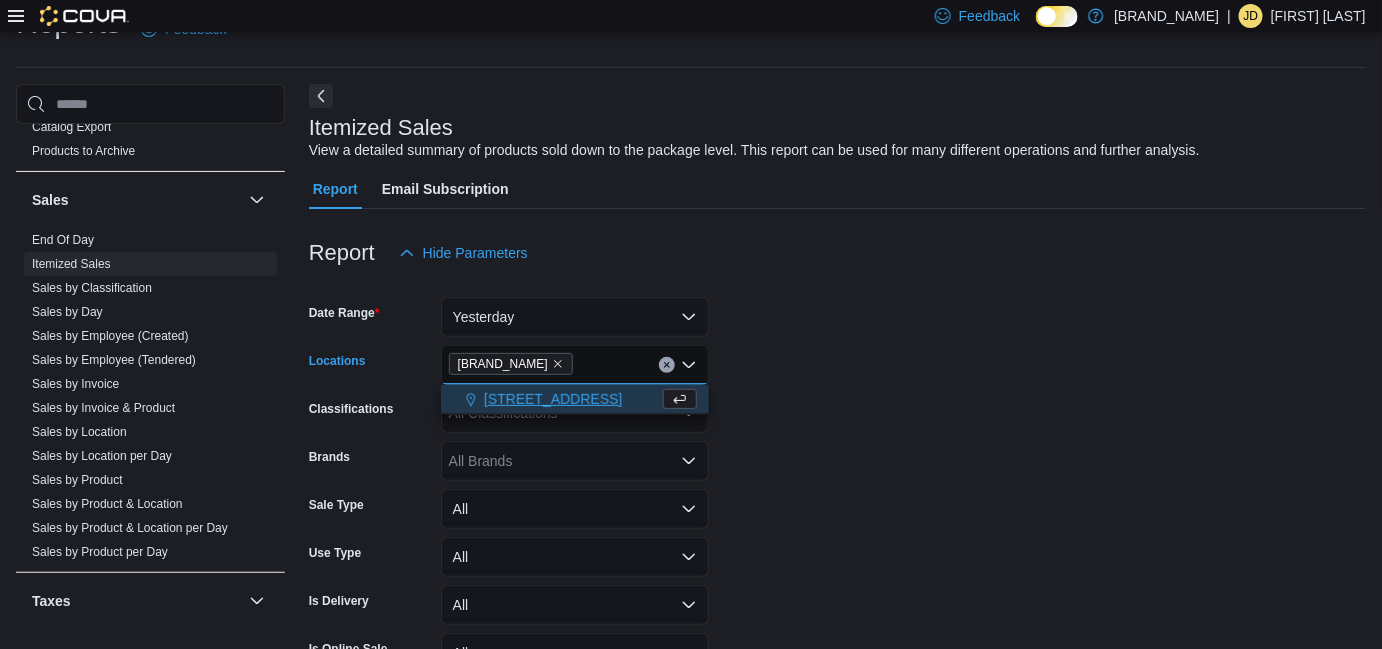 click on "173 Christina St N" at bounding box center (553, 399) 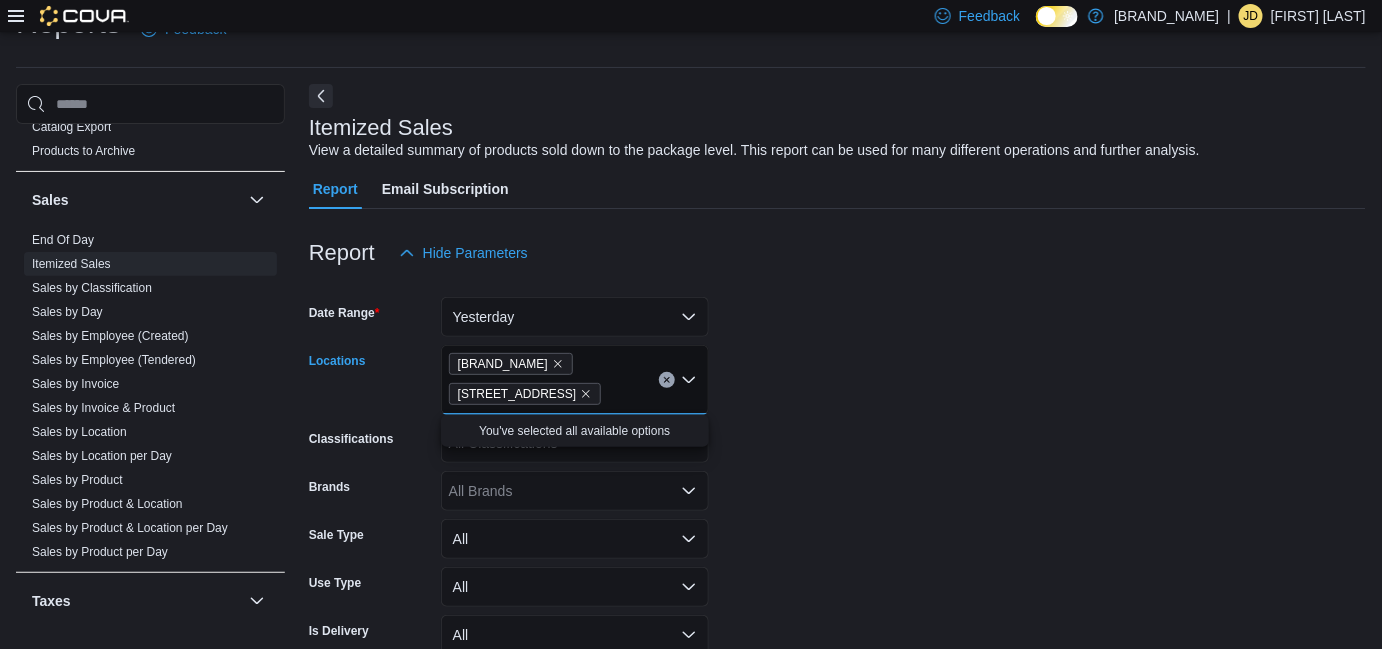 click on "Date Range Yesterday Locations Homegrown Cannabis 173 Christina St N Combo box. Selected. Homegrown Cannabis, 173 Christina St N. Press Backspace to delete 173 Christina St N. Combo box input. All Locations. Type some text or, to display a list of choices, press Down Arrow. To exit the list of choices, press Escape. Classifications All Classifications Brands All Brands Sale Type All Use Type All Is Delivery All Is Online Sale All Export  Run Report" at bounding box center [837, 516] 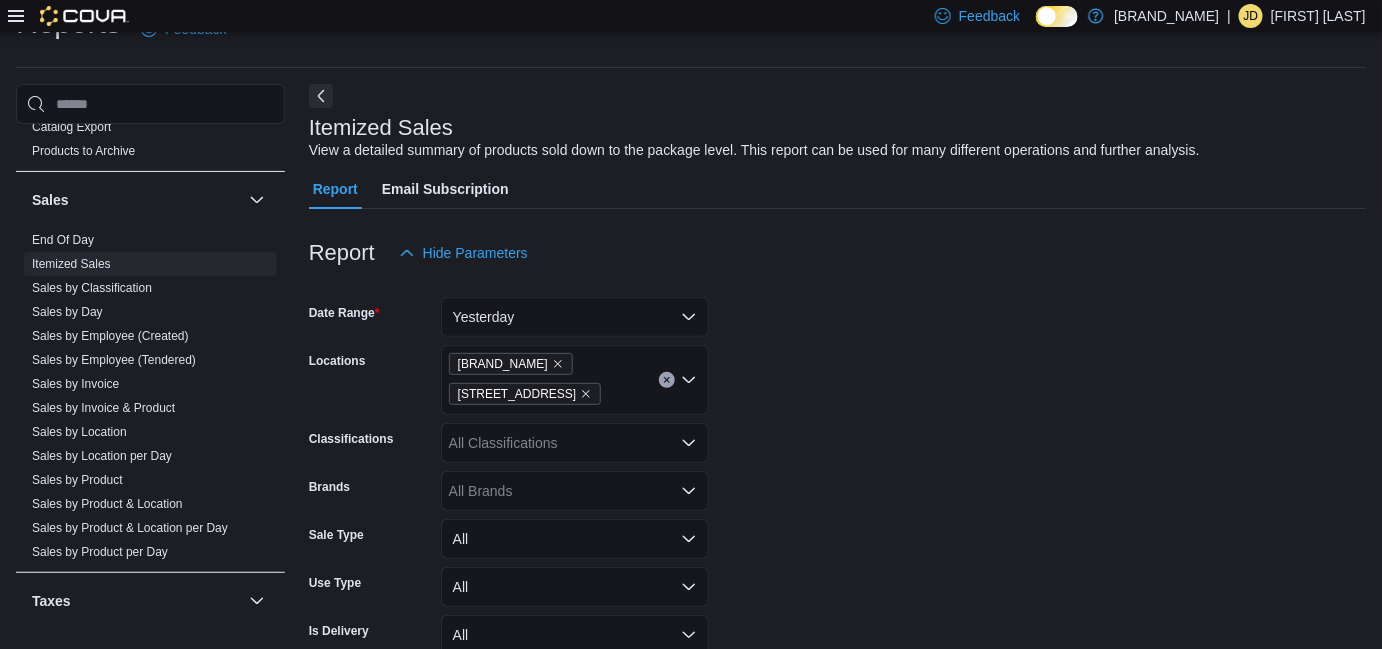 click on "All Classifications" at bounding box center [575, 443] 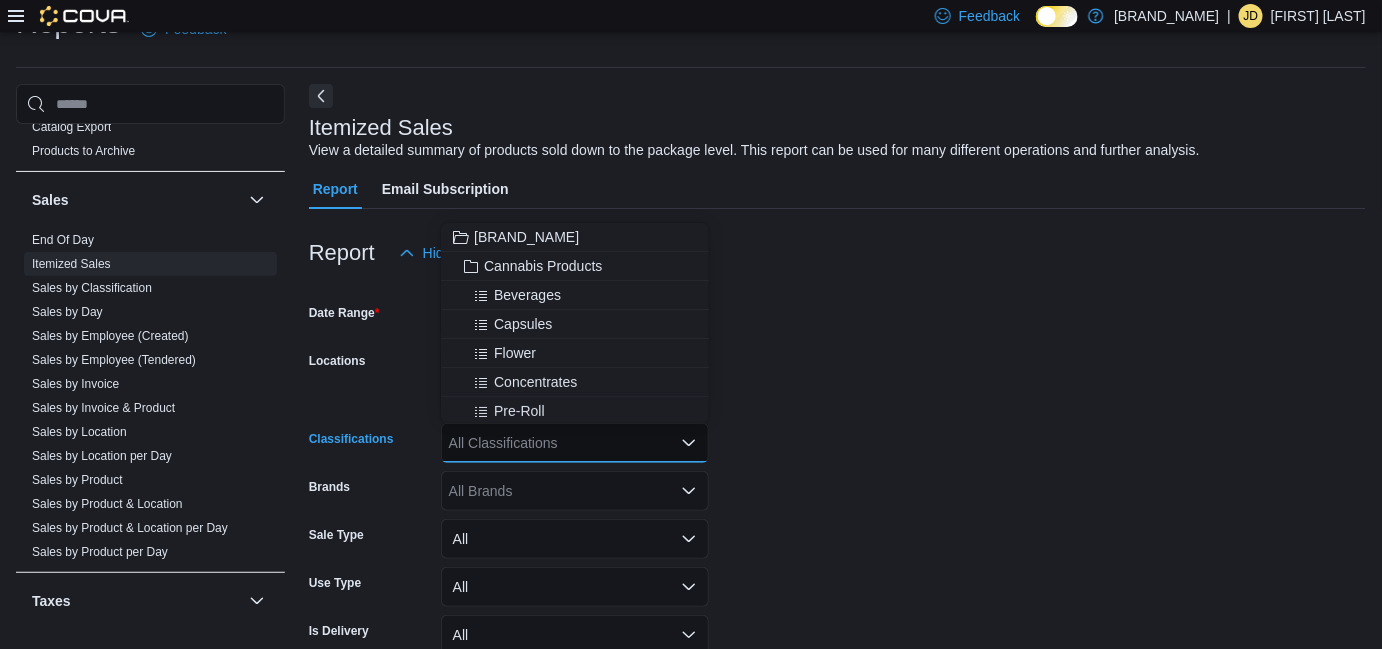 click on "Date Range Yesterday Locations Homegrown Cannabis 173 Christina St N Classifications All Classifications Combo box. Selected. Combo box input. All Classifications. Type some text or, to display a list of choices, press Down Arrow. To exit the list of choices, press Escape. Brands All Brands Sale Type All Use Type All Is Delivery All Is Online Sale All Export  Run Report" at bounding box center [837, 516] 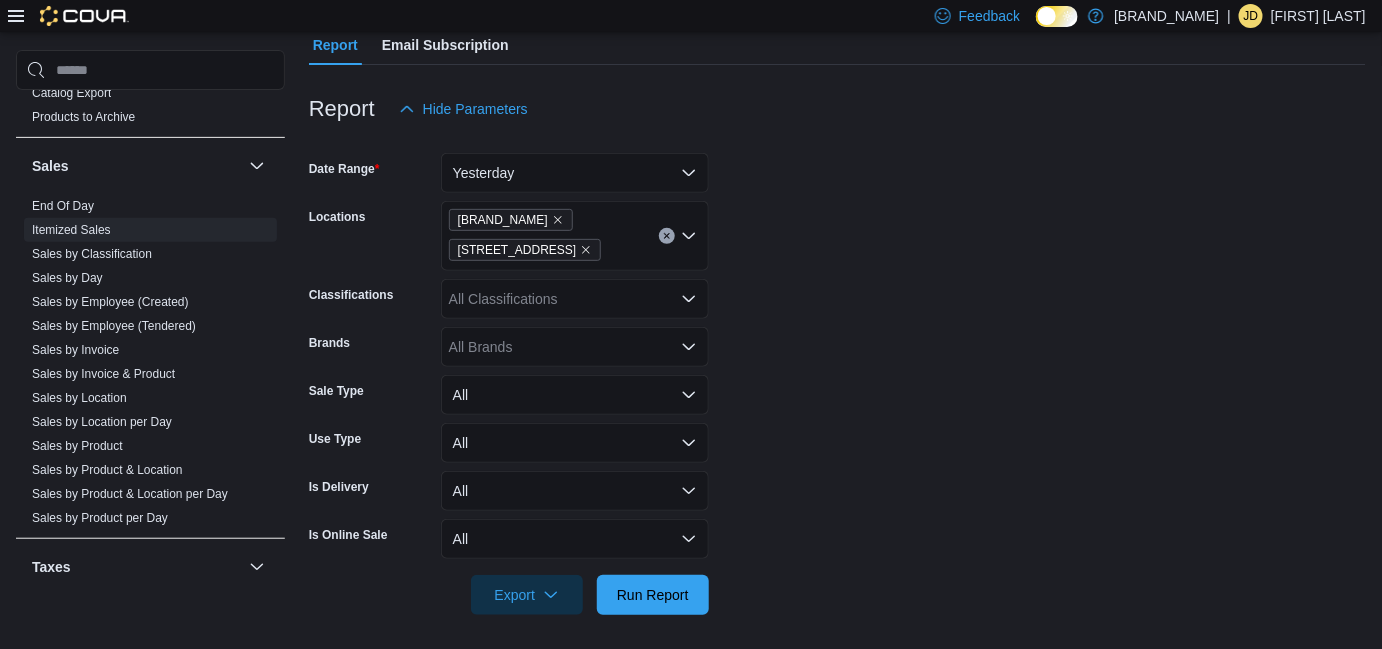 scroll, scrollTop: 195, scrollLeft: 0, axis: vertical 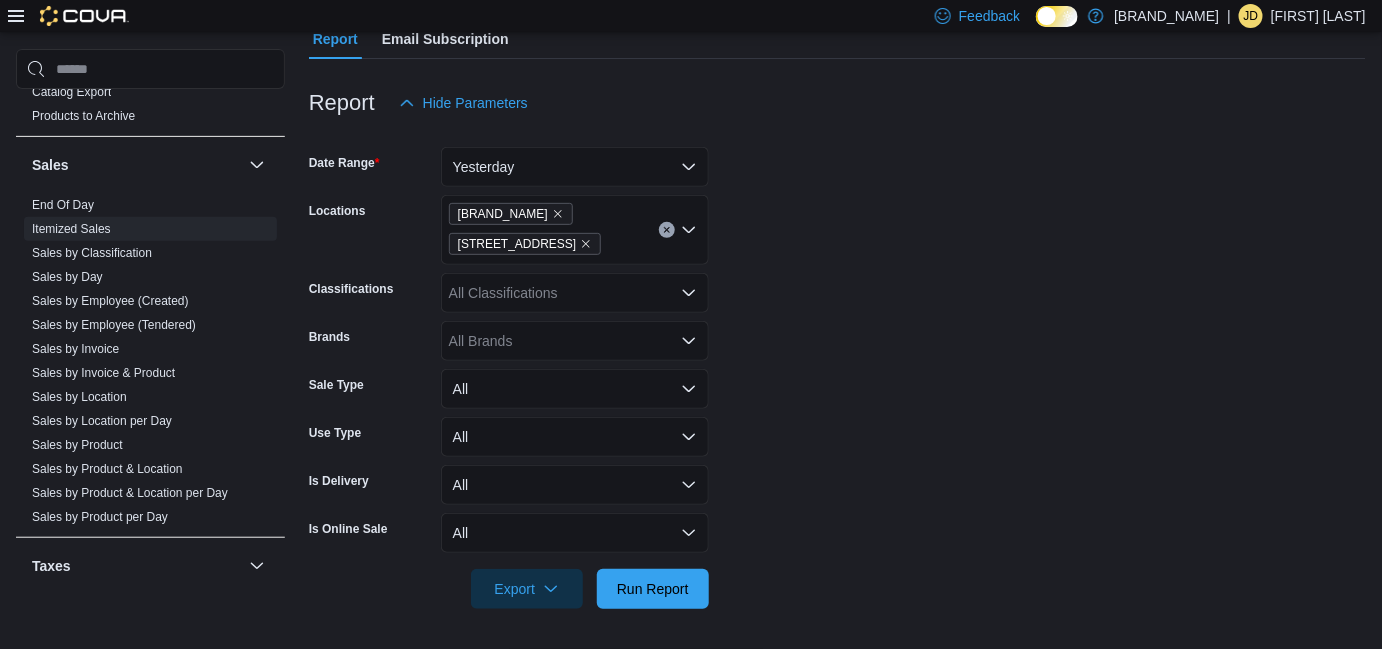 click at bounding box center (837, 561) 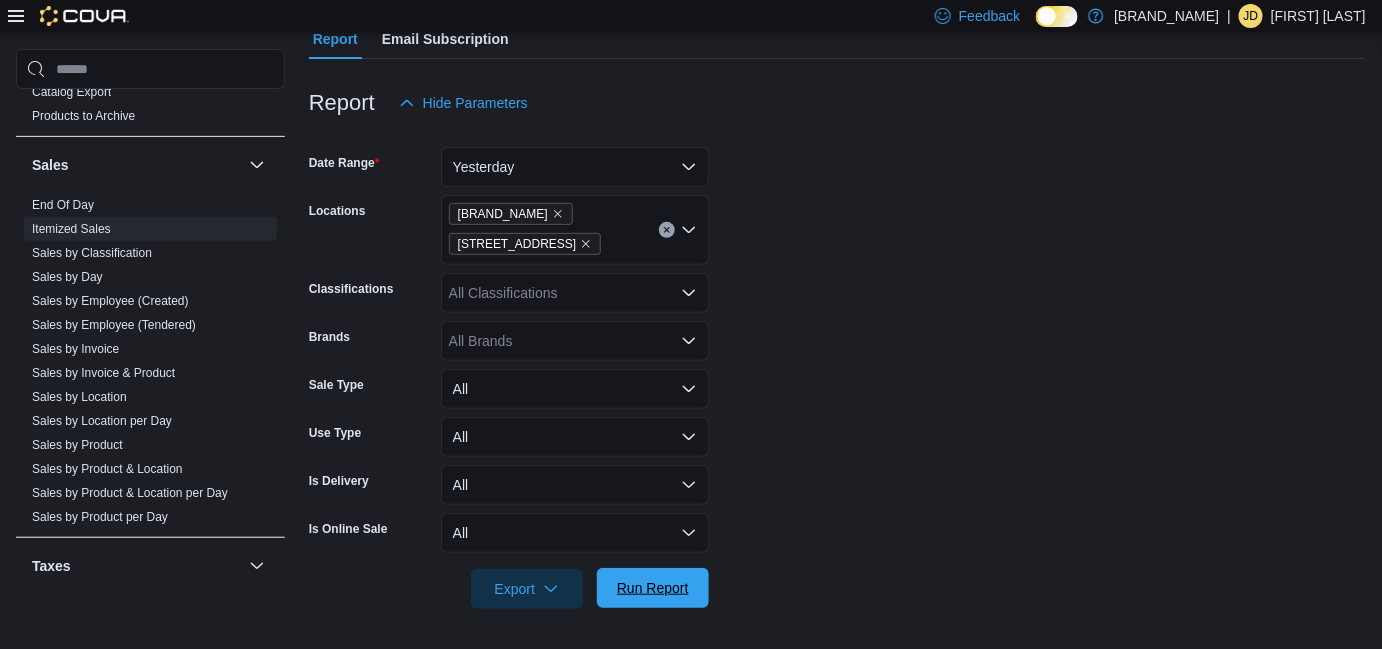 click on "Run Report" at bounding box center [653, 588] 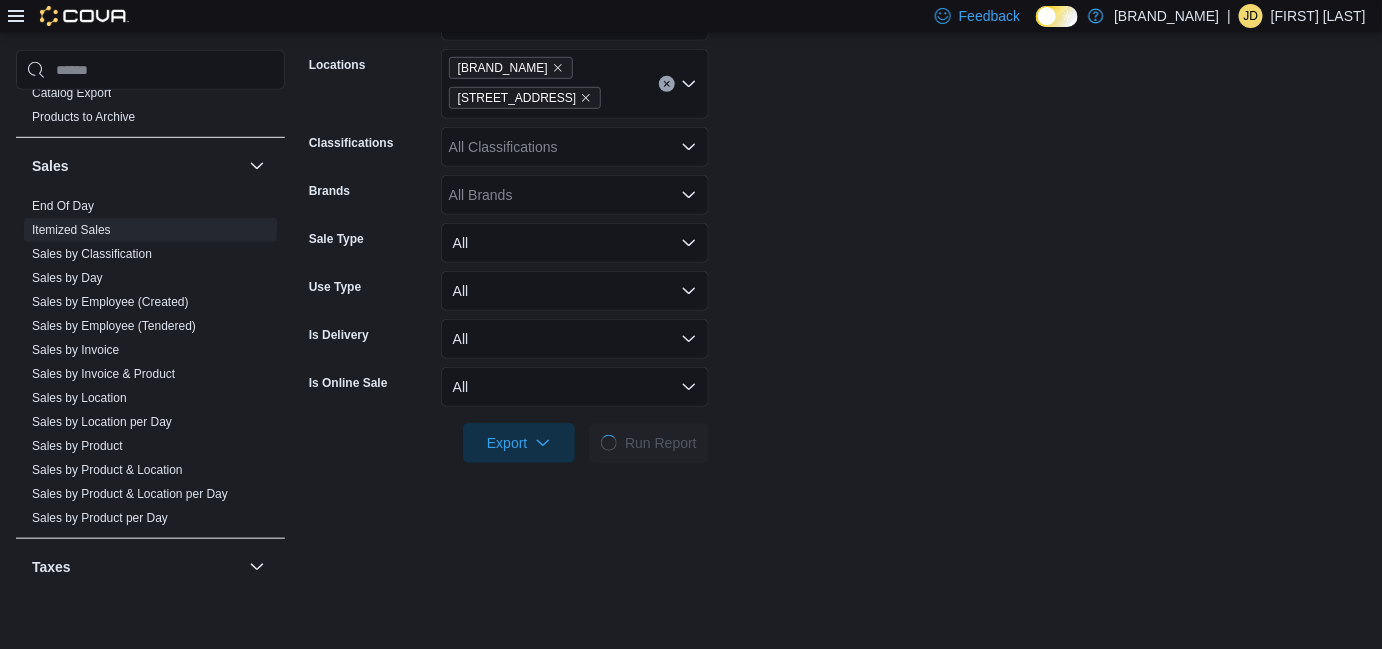scroll, scrollTop: 559, scrollLeft: 0, axis: vertical 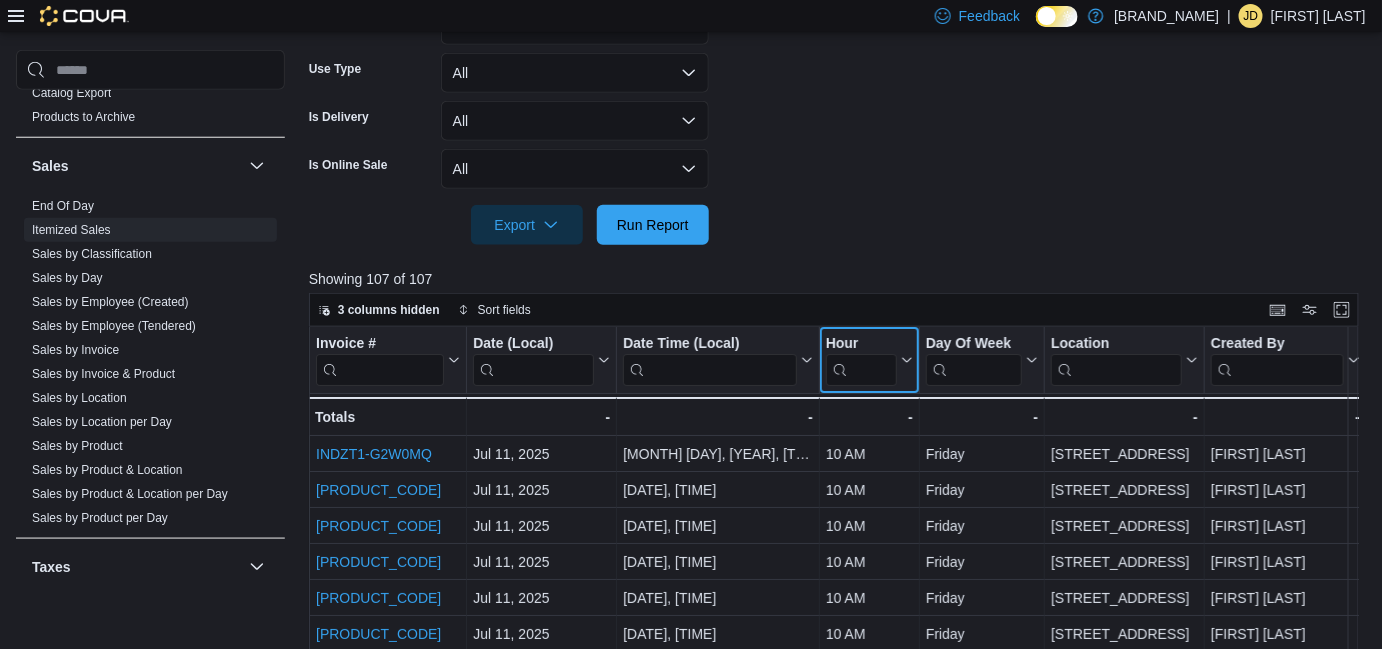 click on "Hour Click to view column header actions" at bounding box center (870, 360) 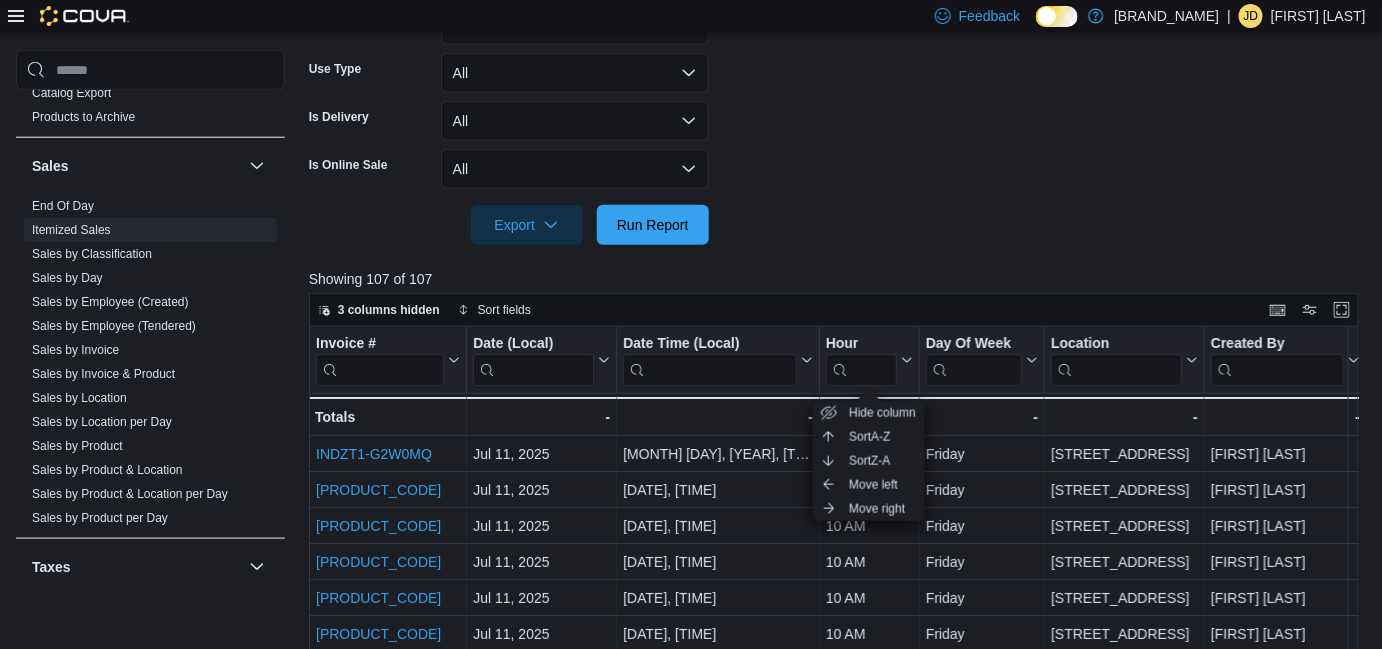 click at bounding box center (839, 291) 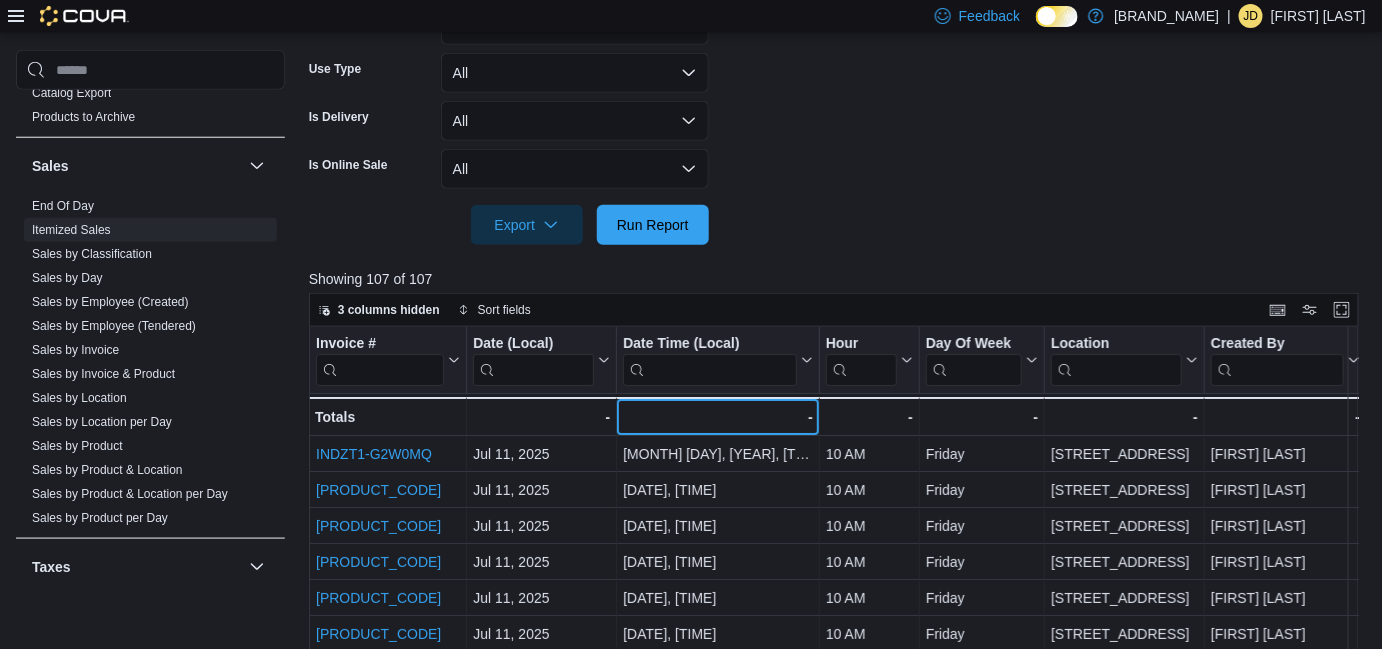 drag, startPoint x: 816, startPoint y: 410, endPoint x: 827, endPoint y: 409, distance: 11.045361 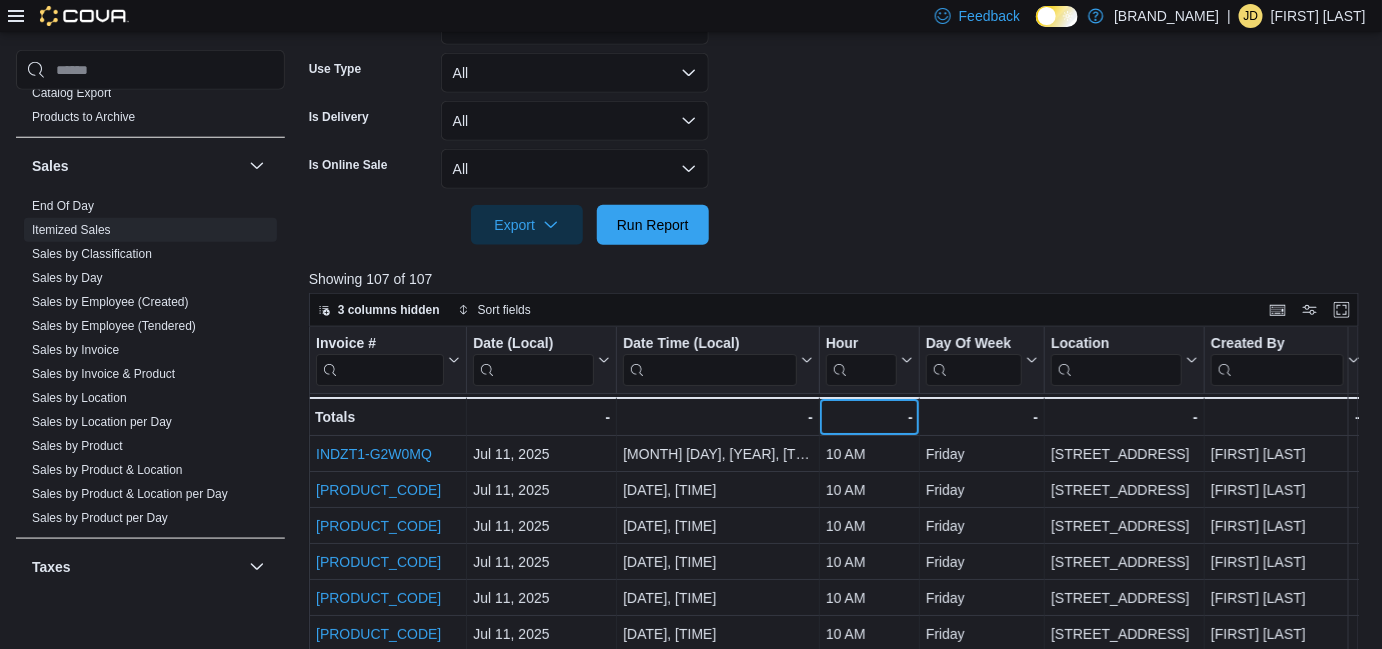 click on "-" at bounding box center (869, 417) 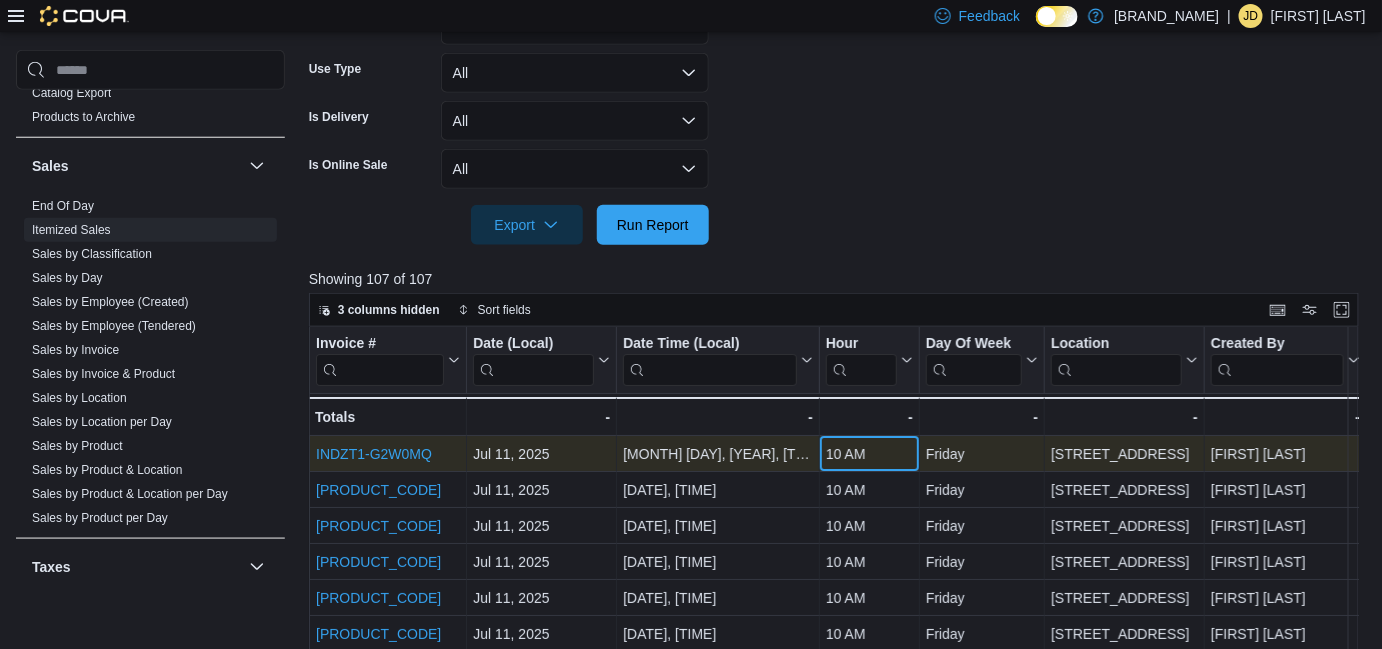 click on "10 AM" at bounding box center [869, 455] 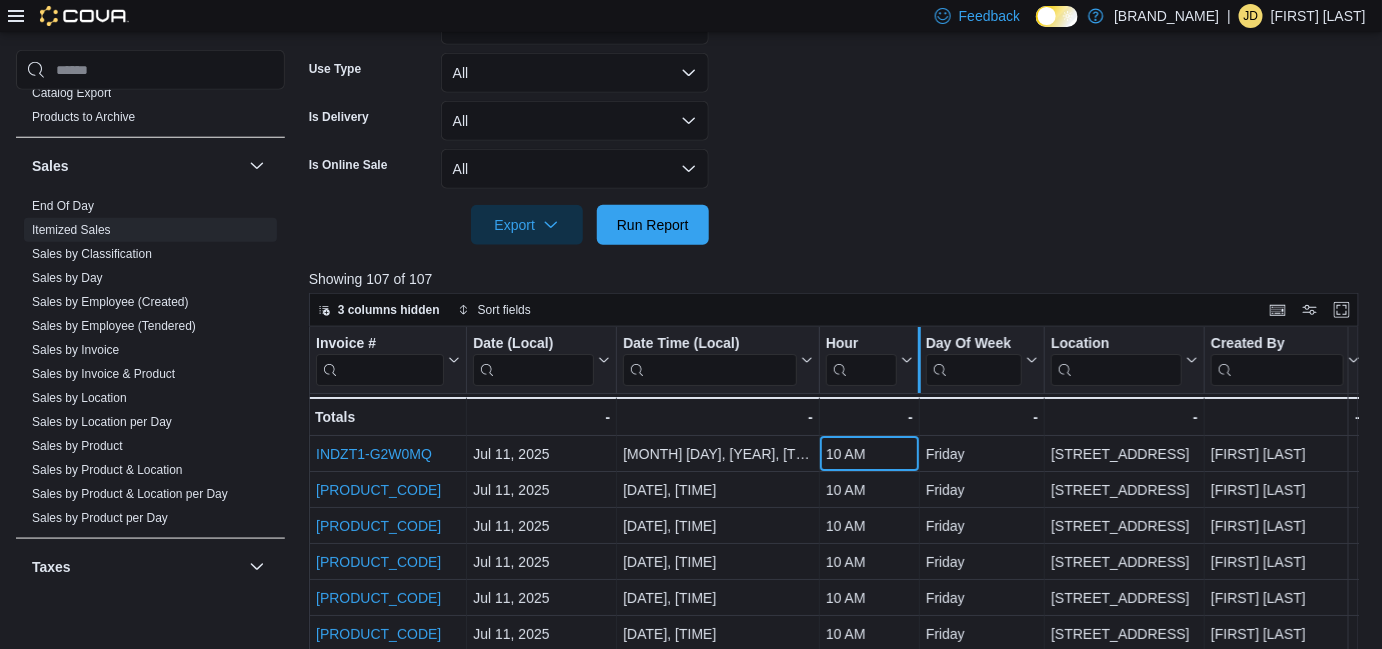 click at bounding box center [919, 360] 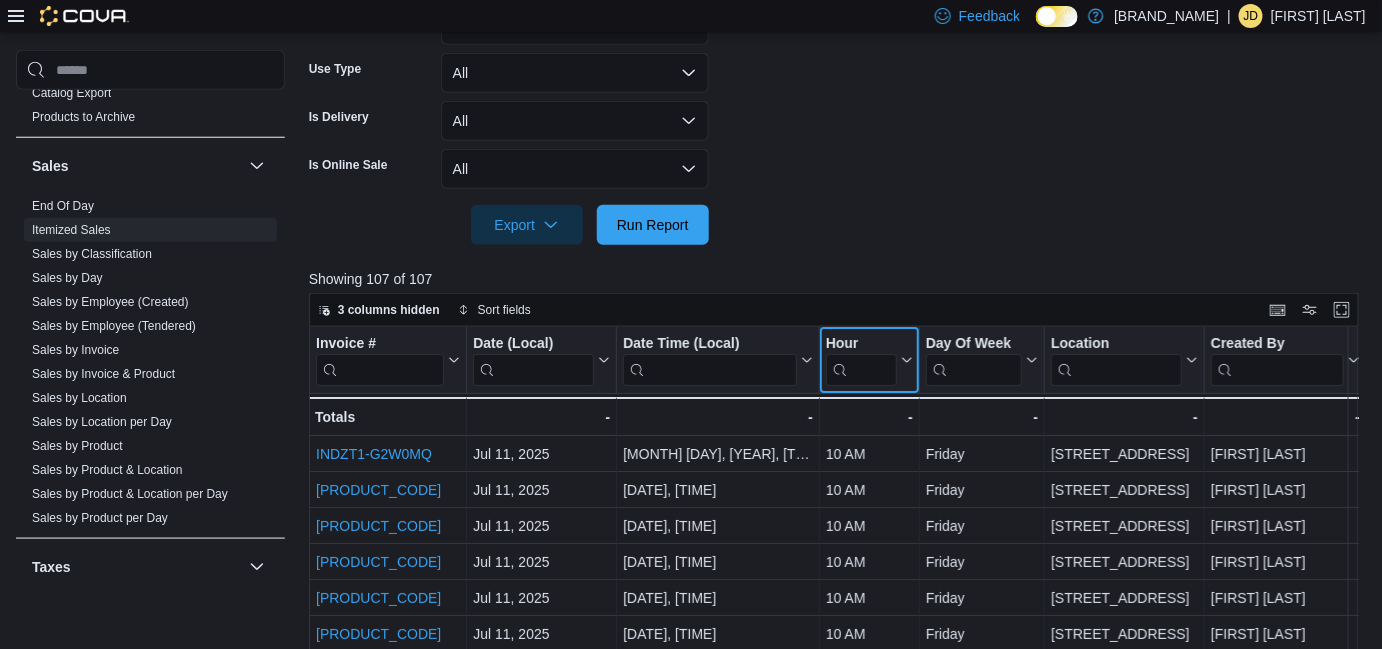 click 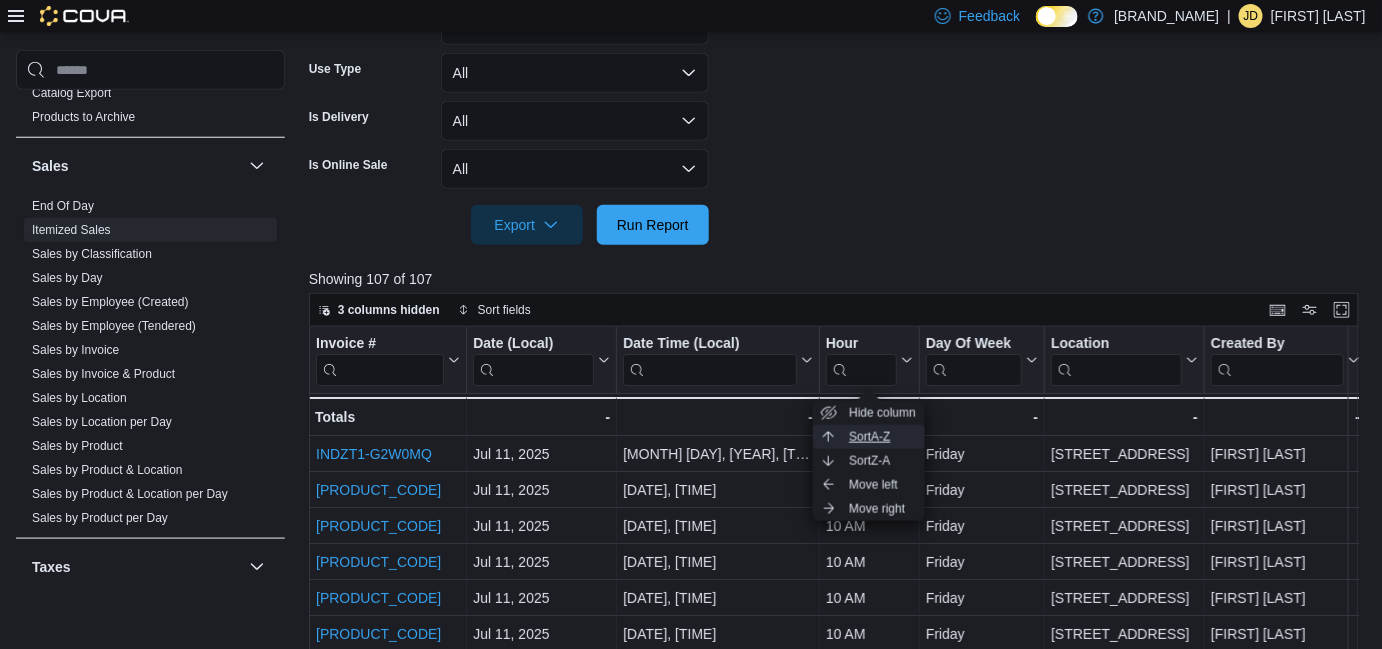 click on "Sort  A-Z" at bounding box center [869, 437] 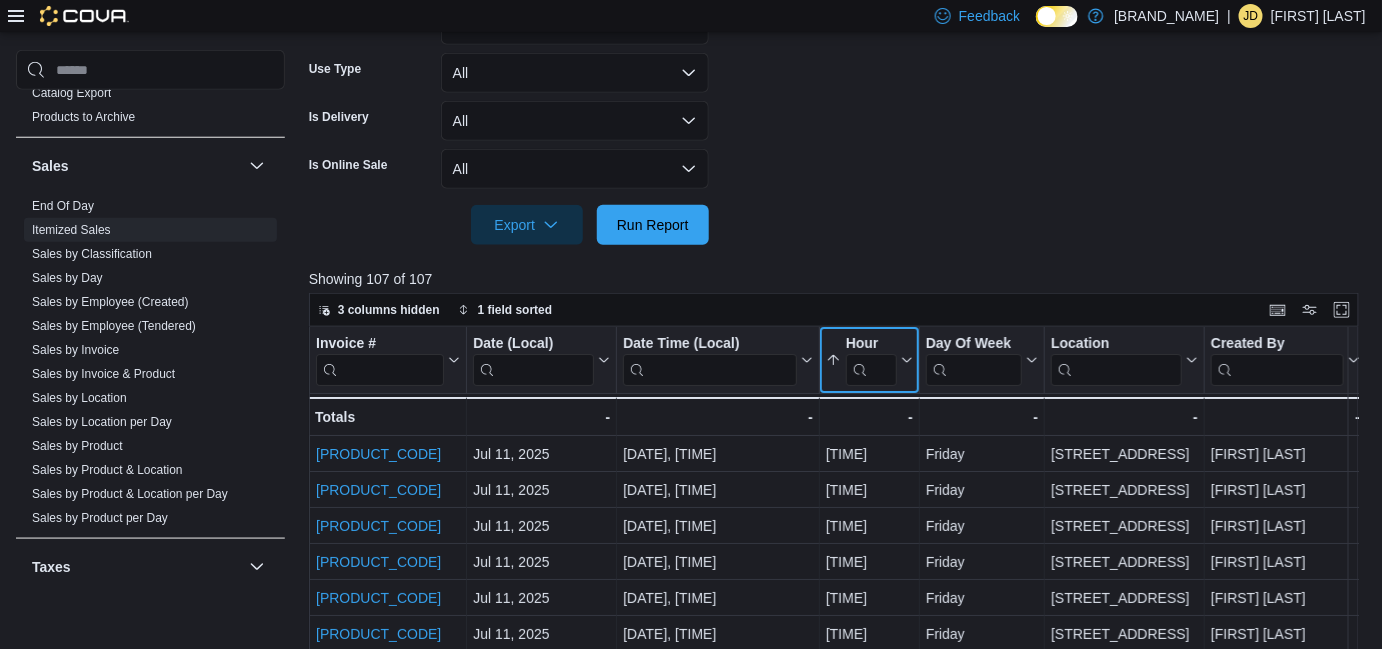 click 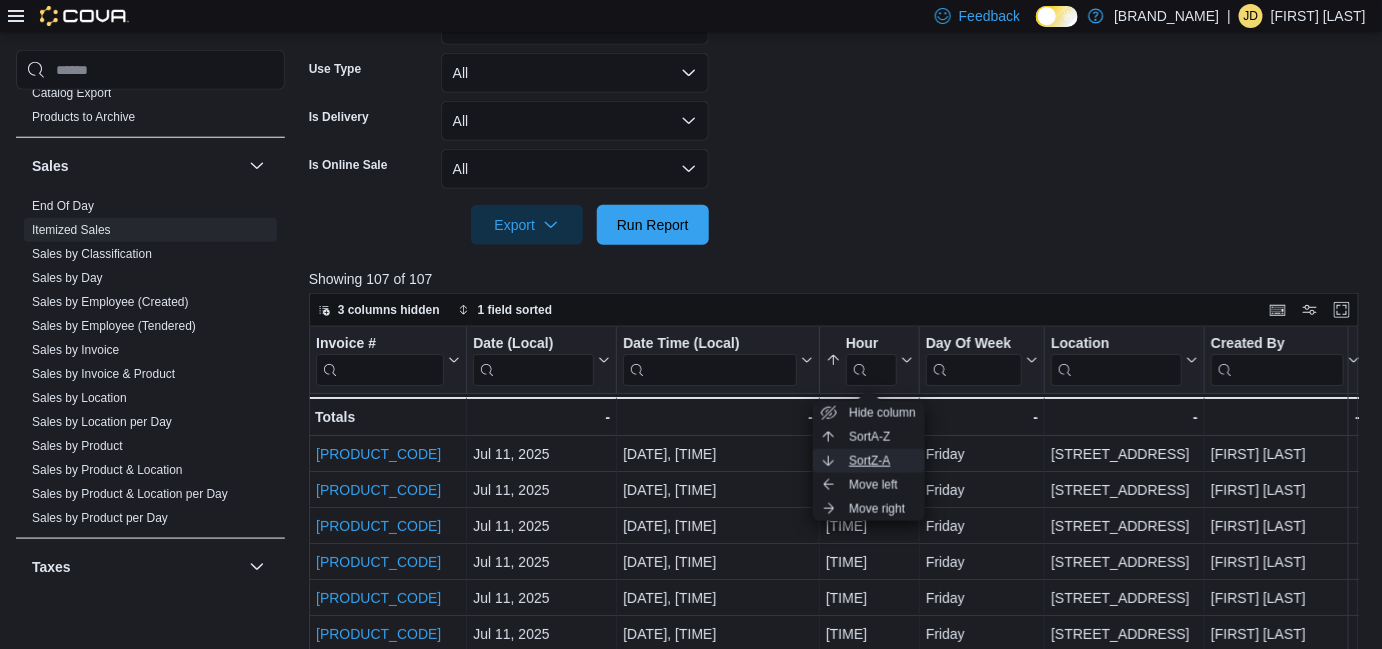 click on "Sort  Z-A" at bounding box center [869, 461] 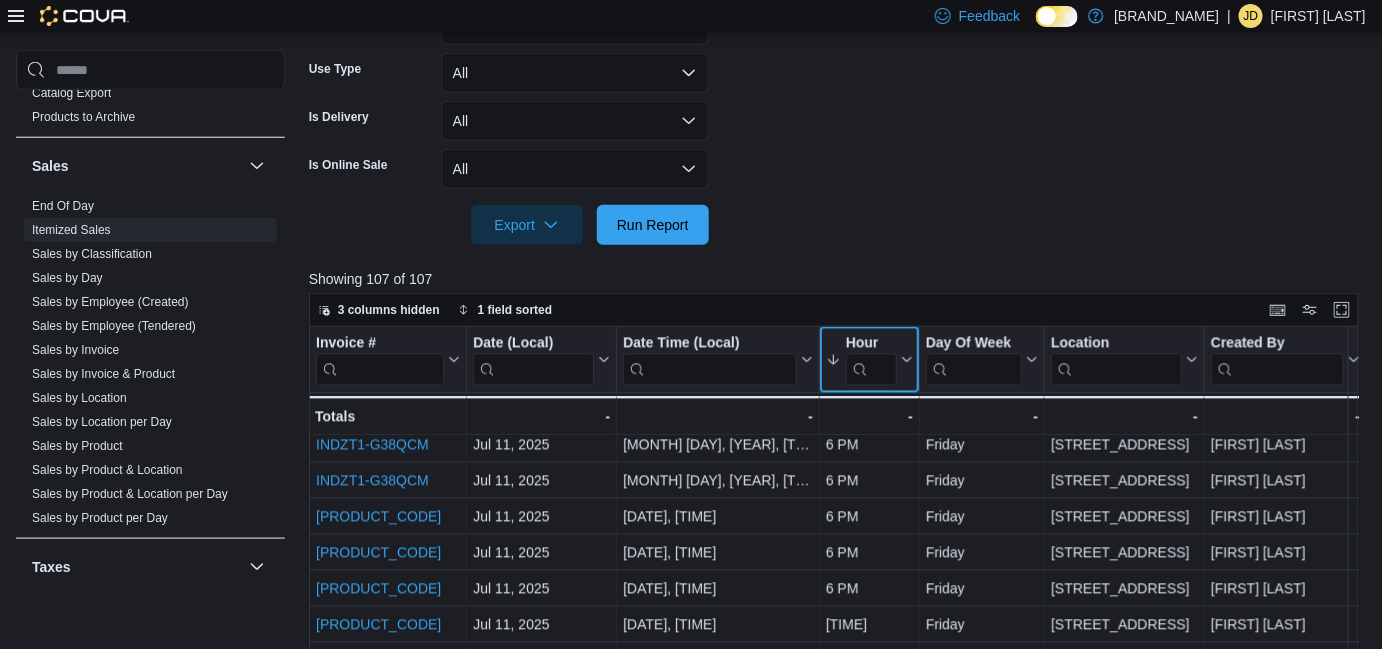 scroll, scrollTop: 1469, scrollLeft: 0, axis: vertical 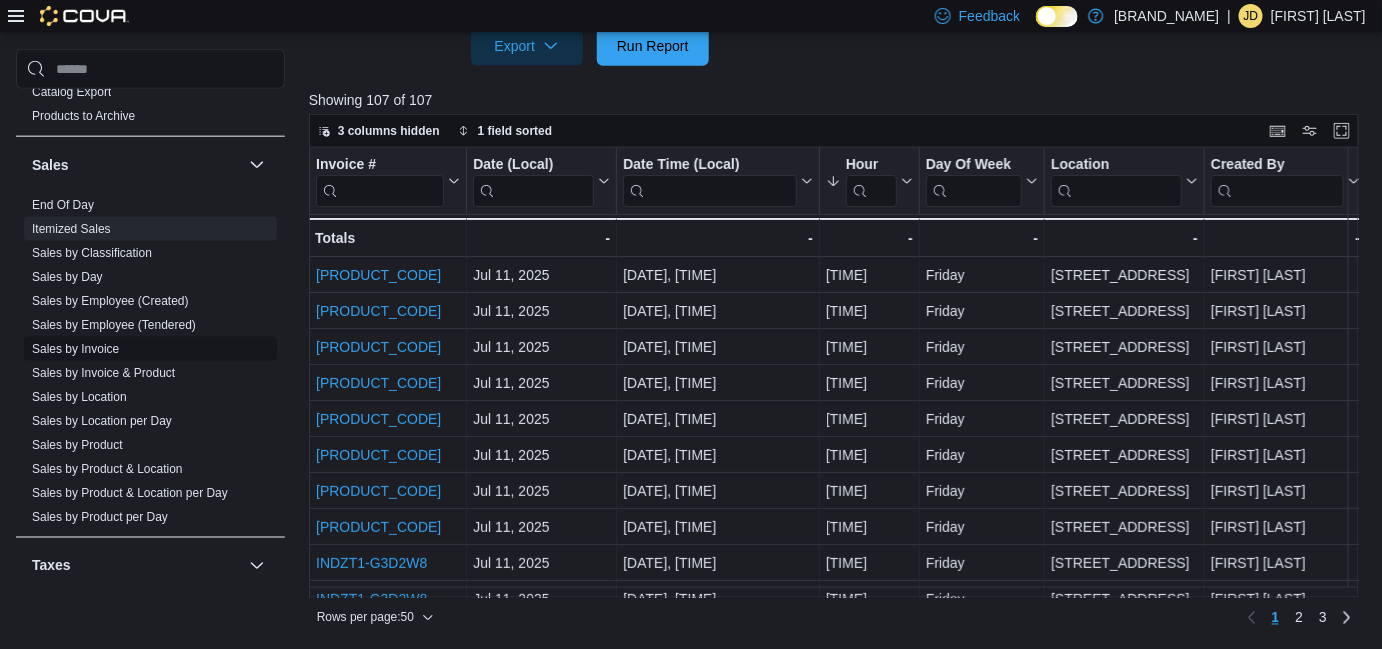 click on "Sales by Invoice" at bounding box center [75, 350] 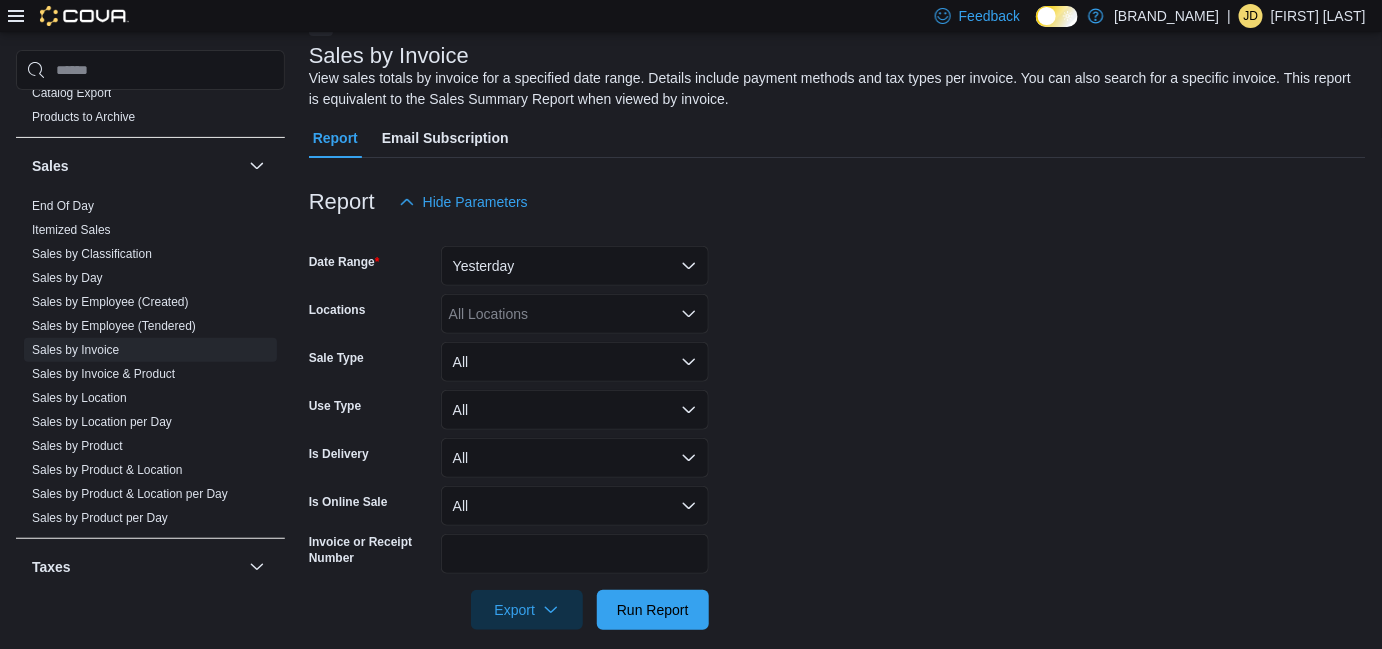 scroll, scrollTop: 138, scrollLeft: 0, axis: vertical 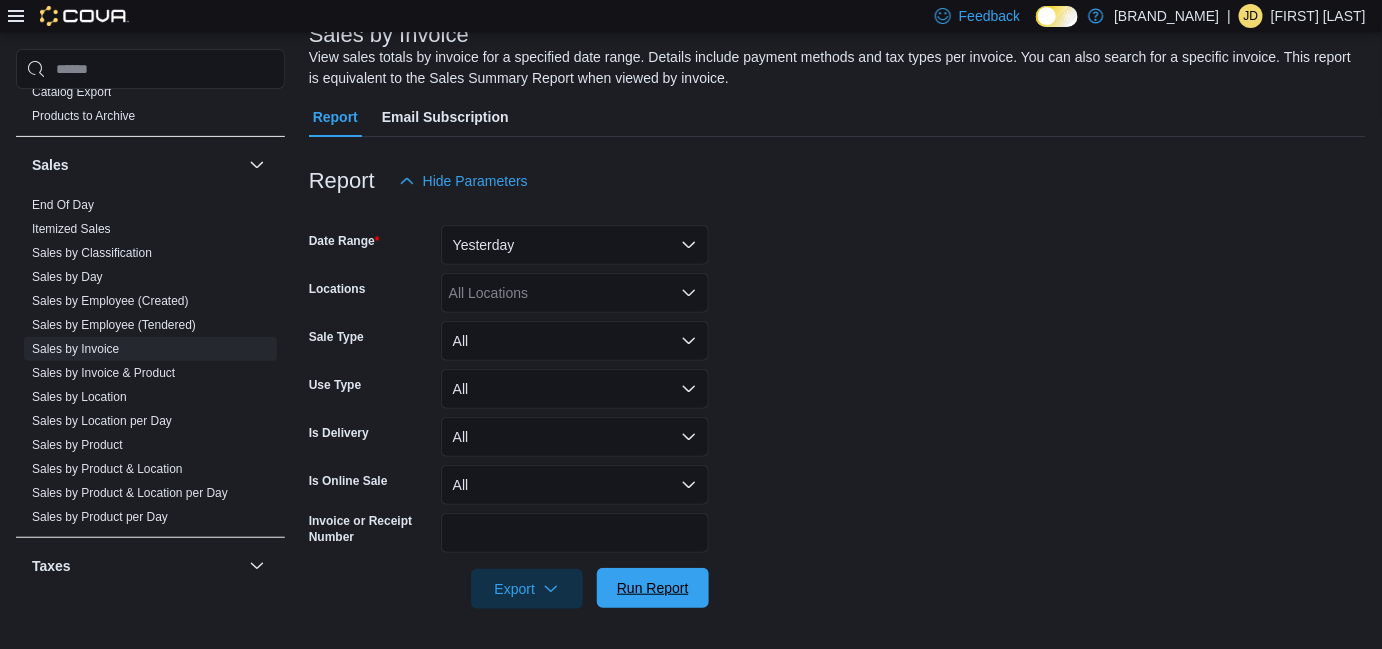 click on "Run Report" at bounding box center [653, 588] 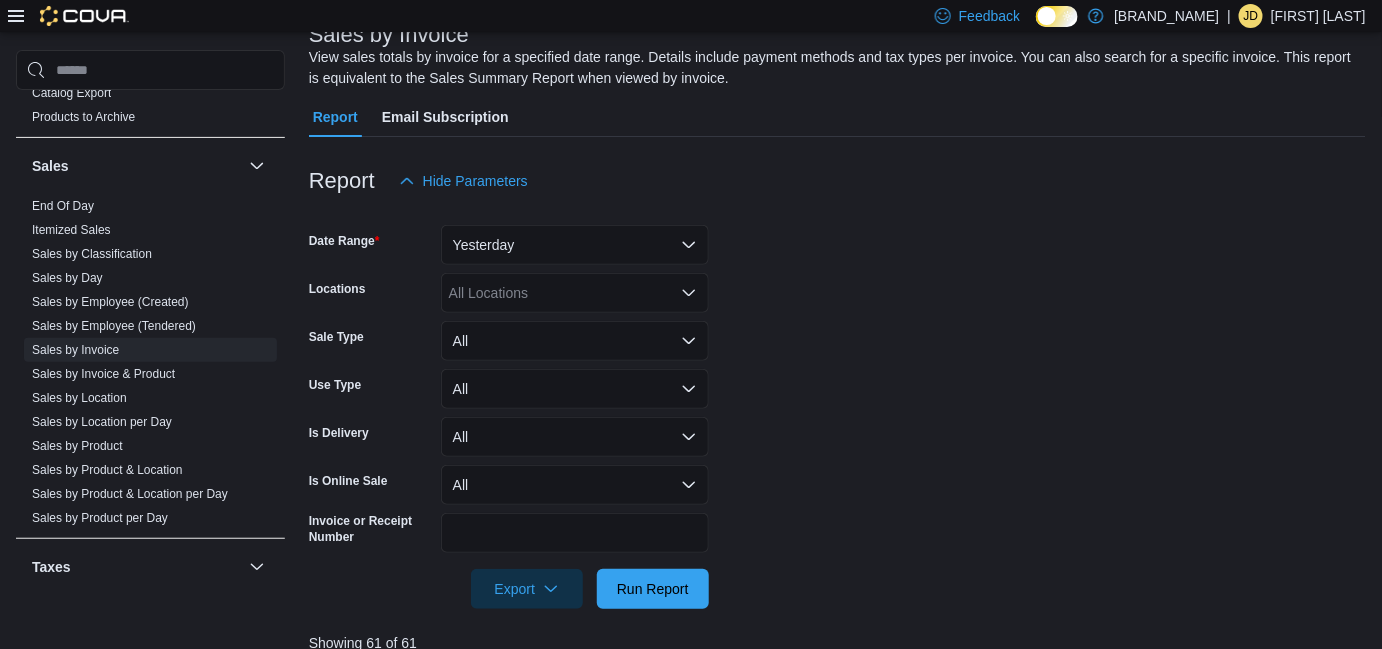 scroll, scrollTop: 502, scrollLeft: 0, axis: vertical 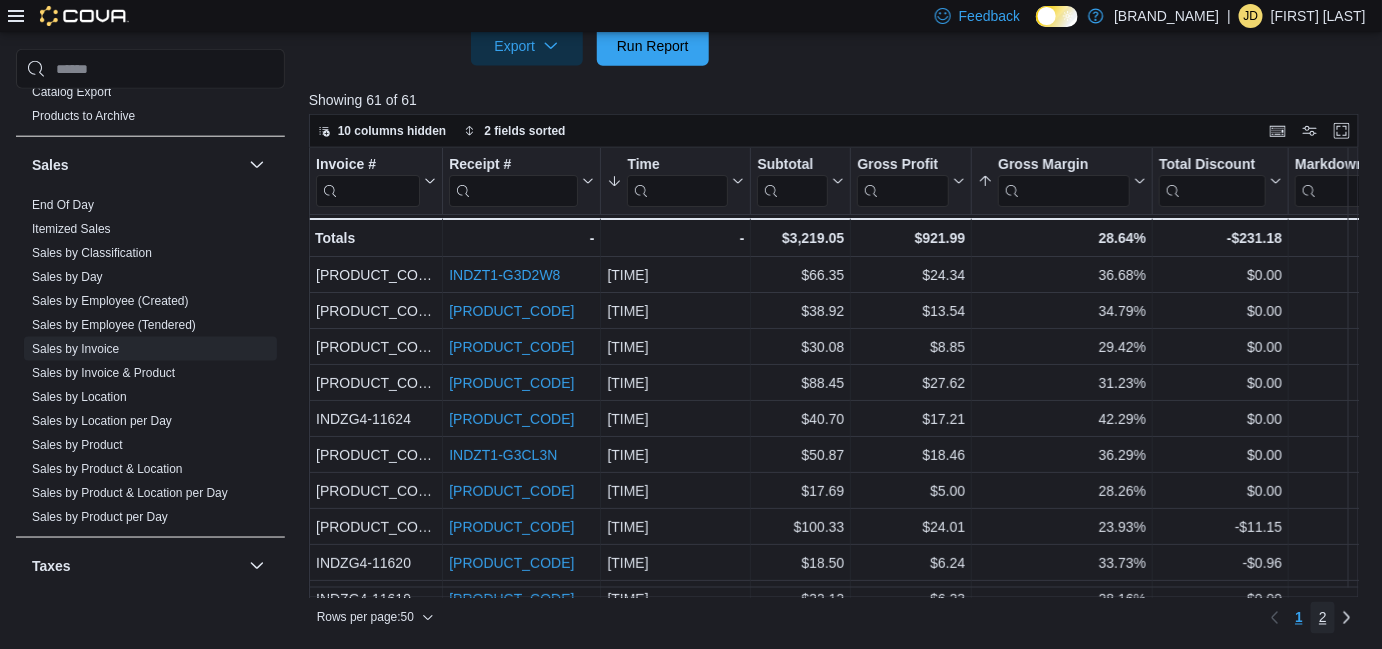 click on "2" at bounding box center [1323, 618] 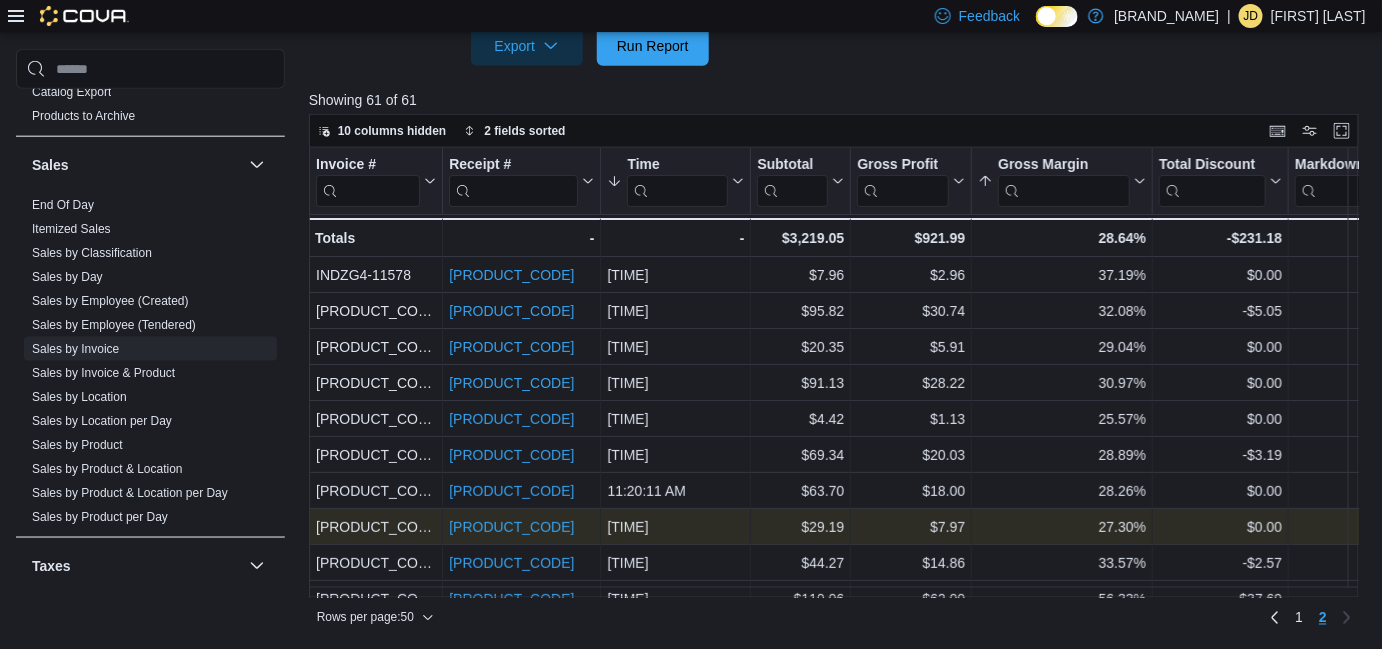 scroll, scrollTop: 65, scrollLeft: 0, axis: vertical 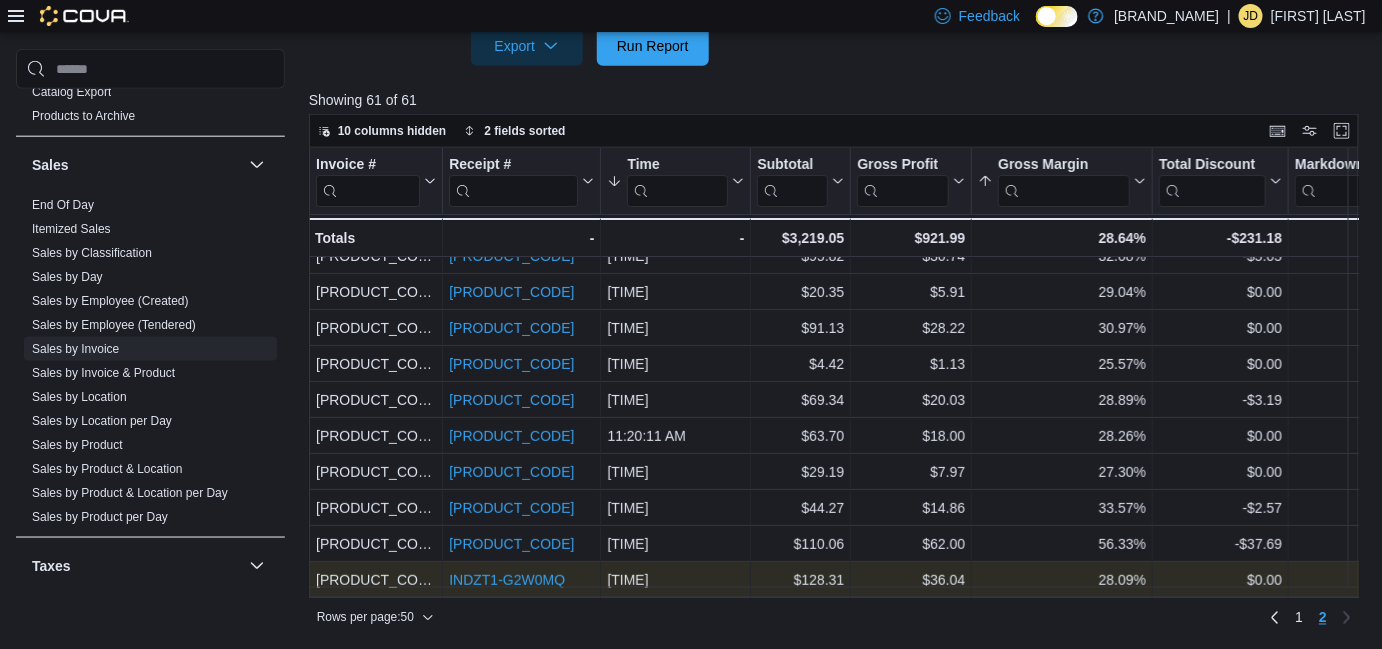click on "INDZT1-G2W0MQ" at bounding box center [507, 581] 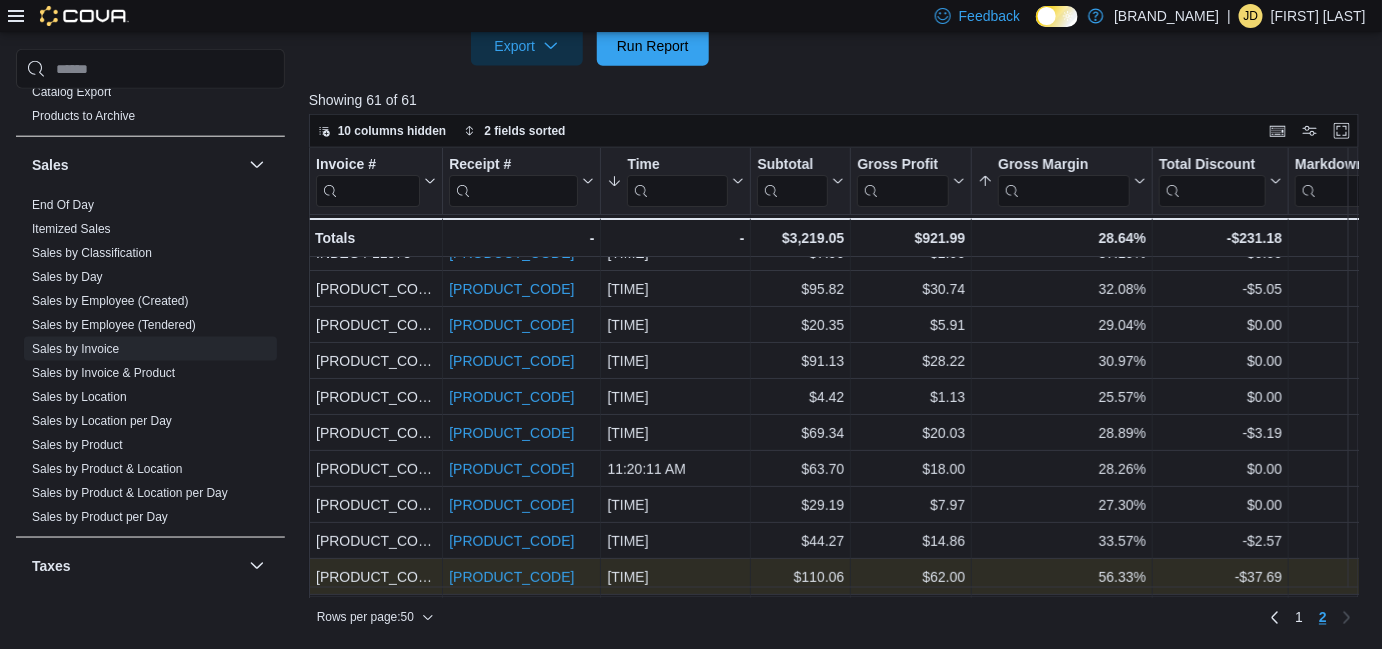 scroll, scrollTop: 0, scrollLeft: 0, axis: both 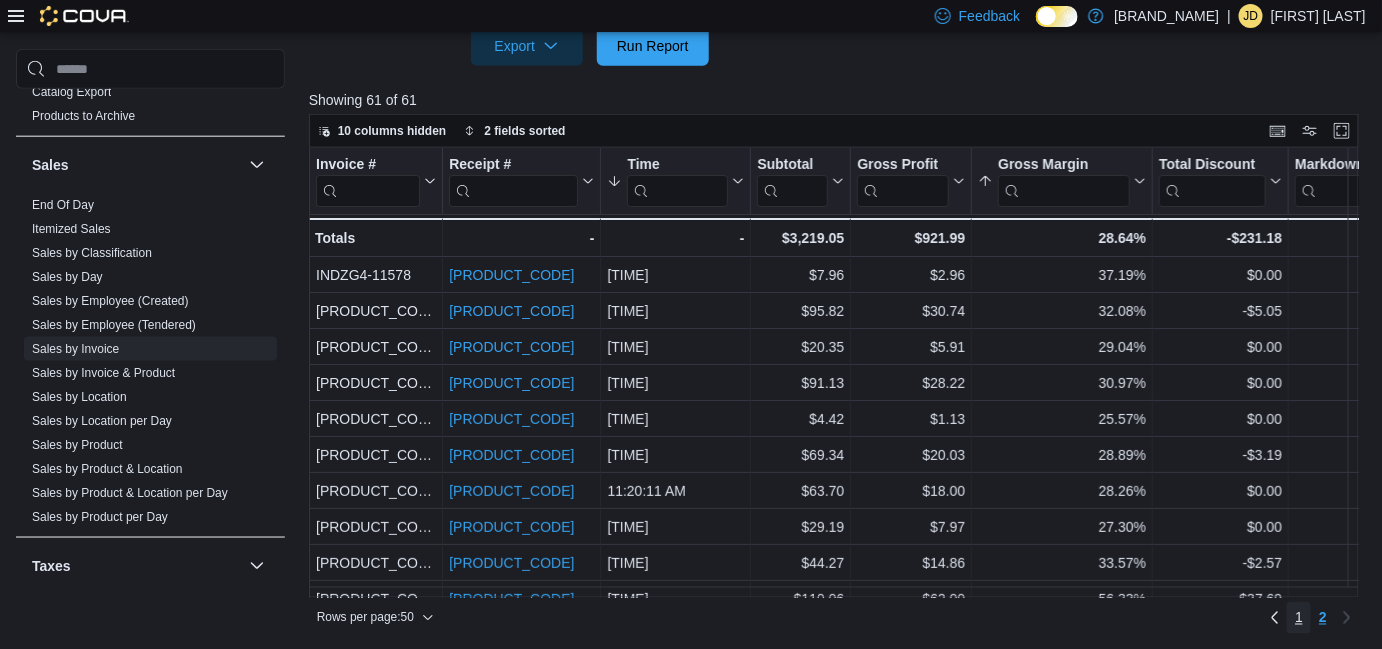 click on "1" at bounding box center (1299, 618) 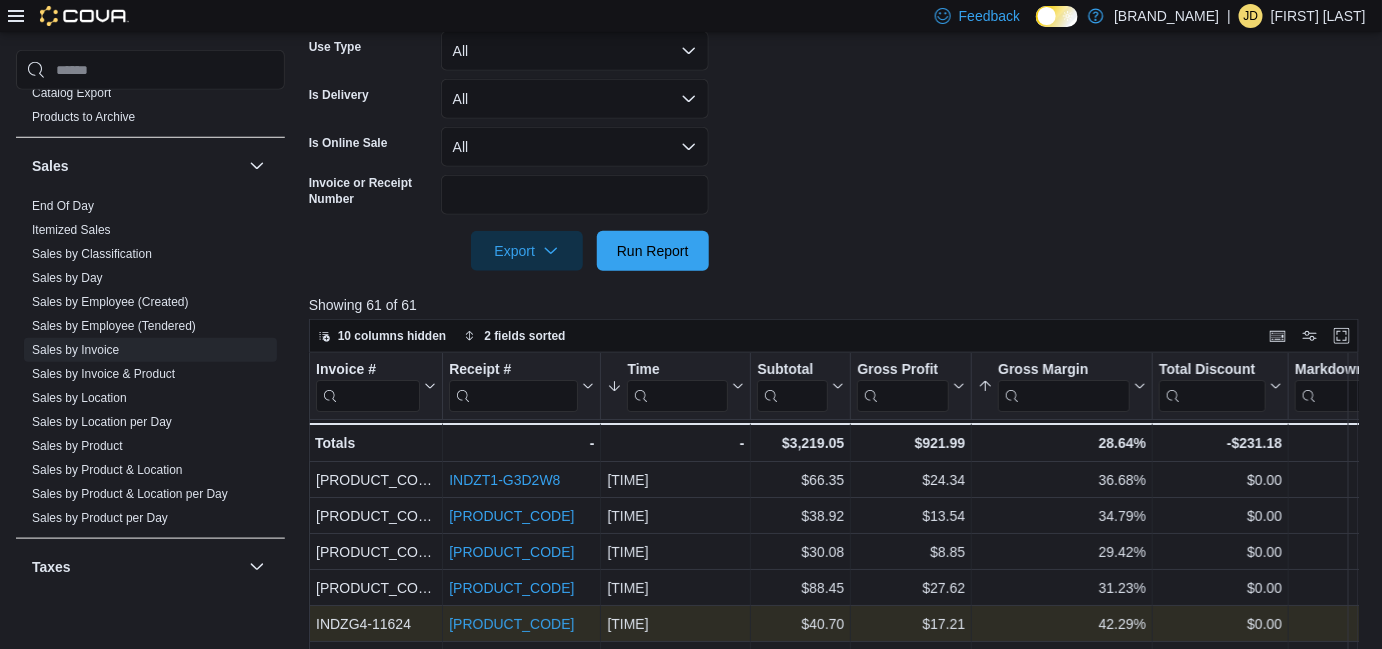 scroll, scrollTop: 681, scrollLeft: 0, axis: vertical 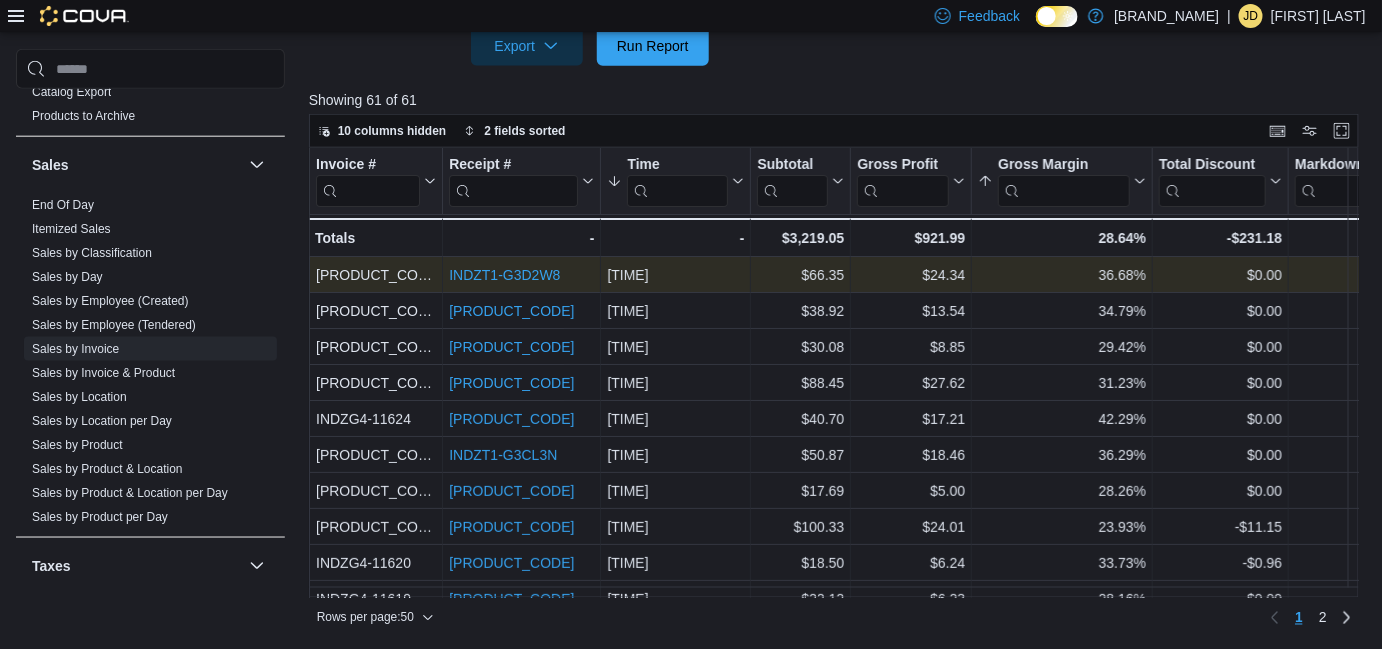 click on "INDZT1-G3D2W8" at bounding box center [504, 276] 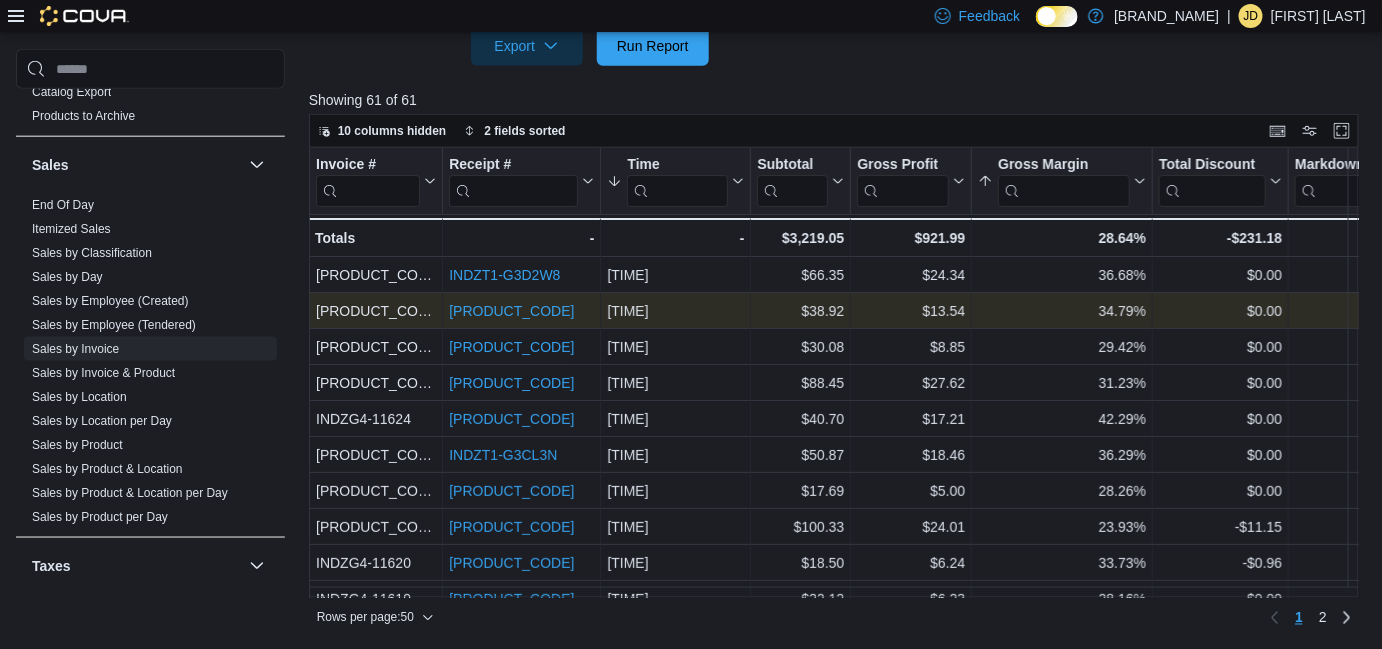 click on "INDZT1-G3D15H" at bounding box center [511, 312] 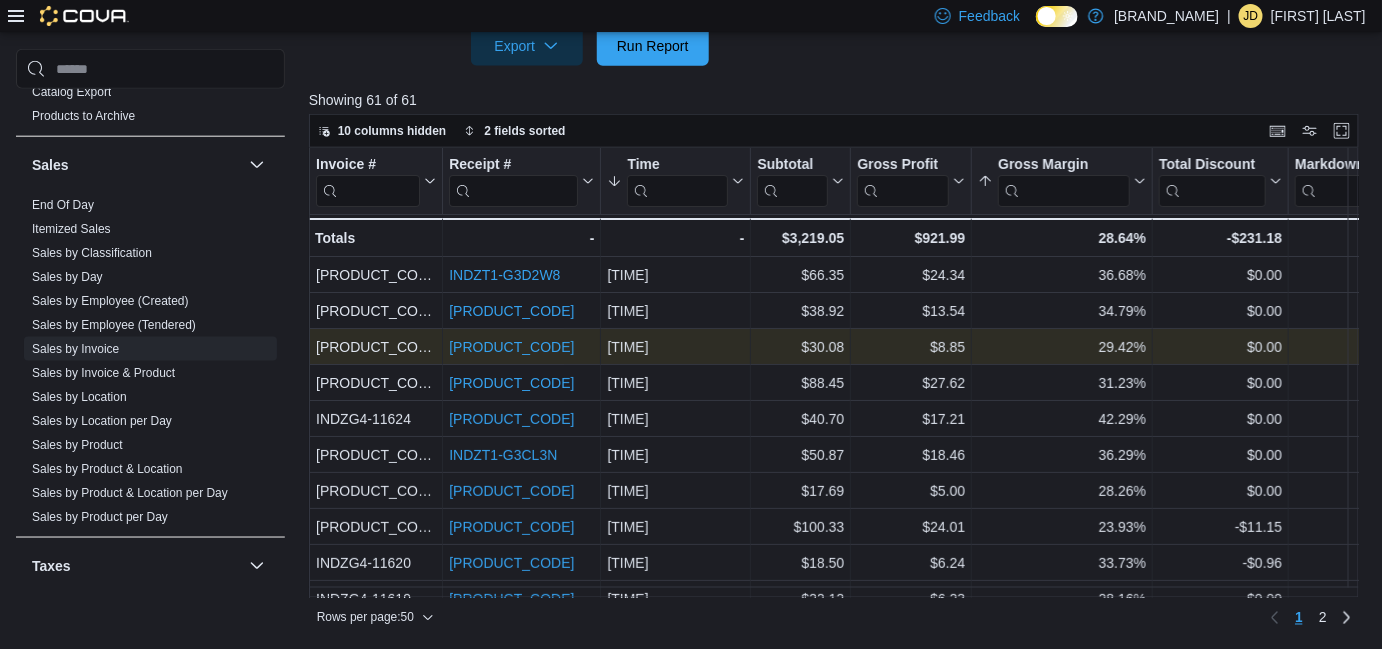 click on "INDZT1-G3D04N" at bounding box center [511, 348] 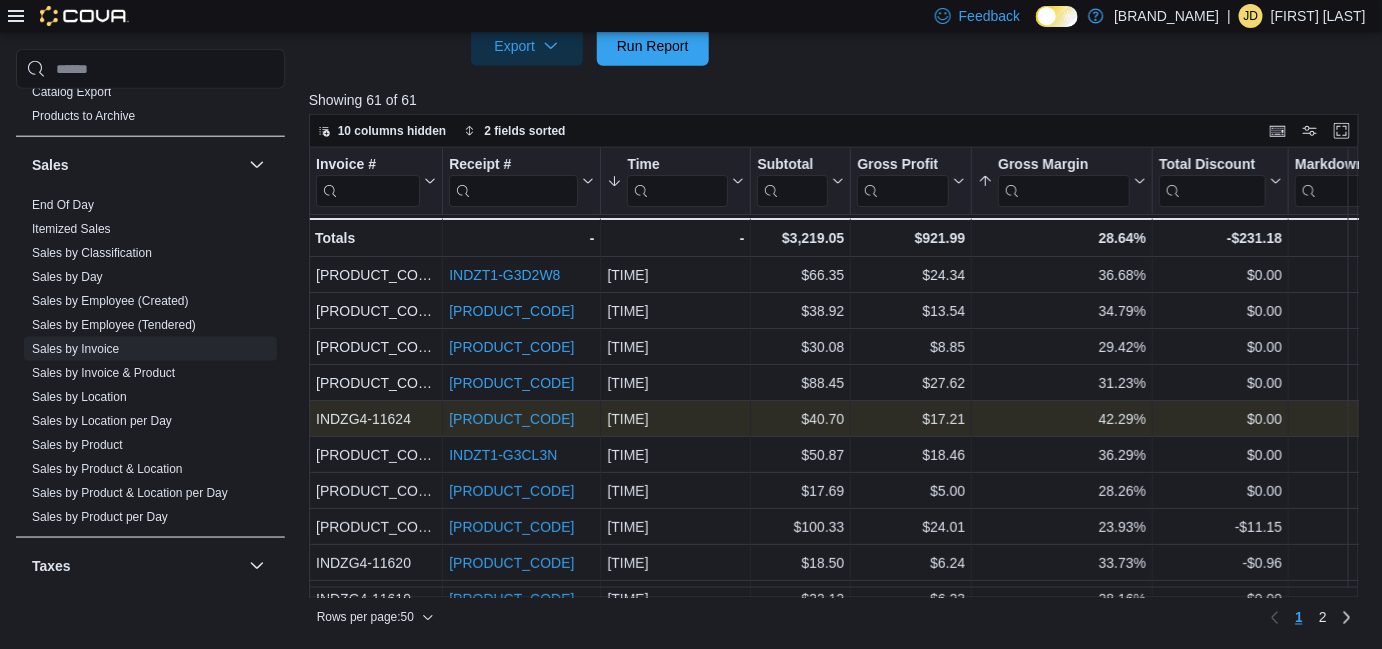 click on "INDZT1-G3CPN6" at bounding box center [511, 420] 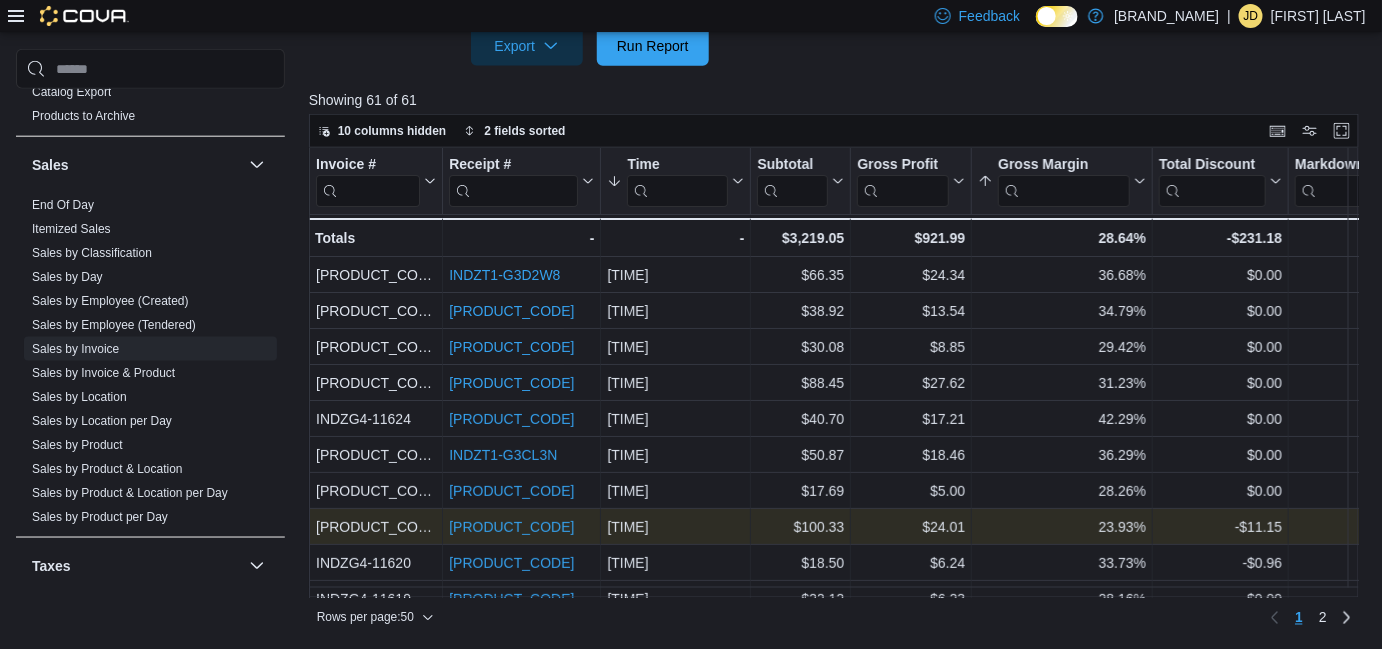 click on "INDZT1-G3BFDK" at bounding box center (511, 528) 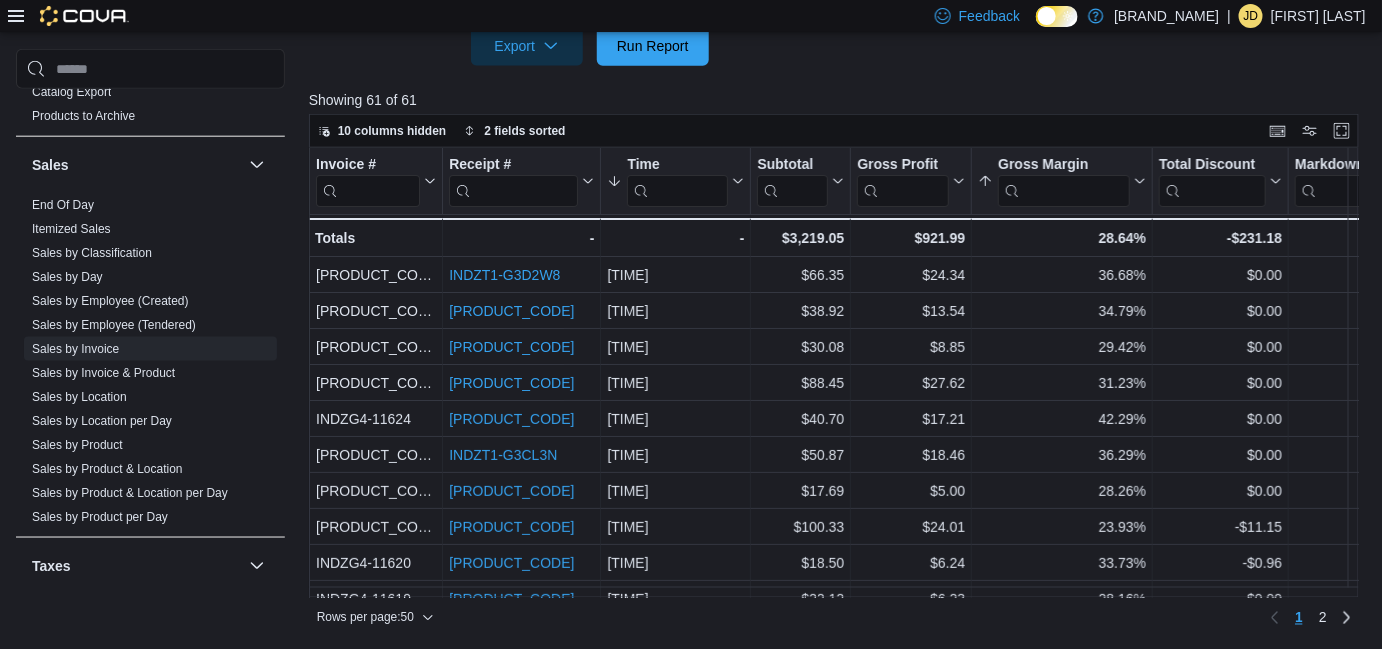 click on "Date Range Yesterday Locations All Locations Sale Type All Use Type All Is Delivery All Is Online Sale All Invoice or Receipt Number Export  Run Report" at bounding box center (837, -138) 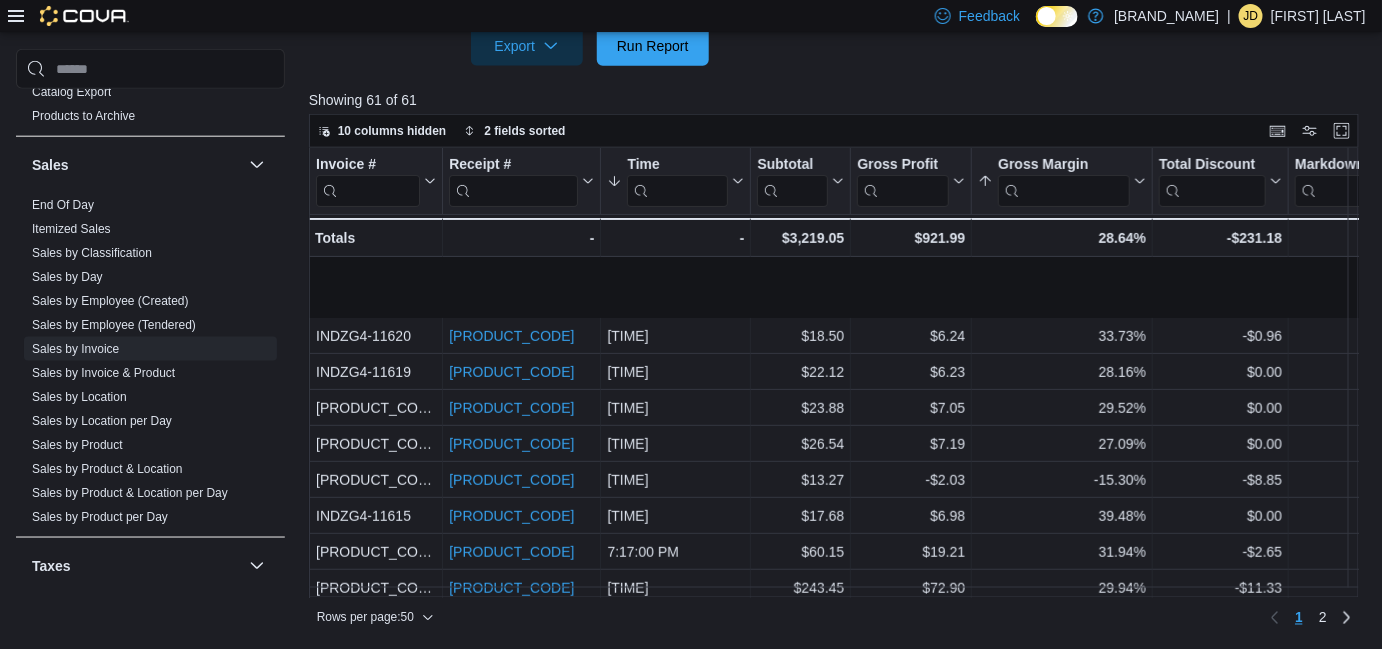scroll, scrollTop: 363, scrollLeft: 0, axis: vertical 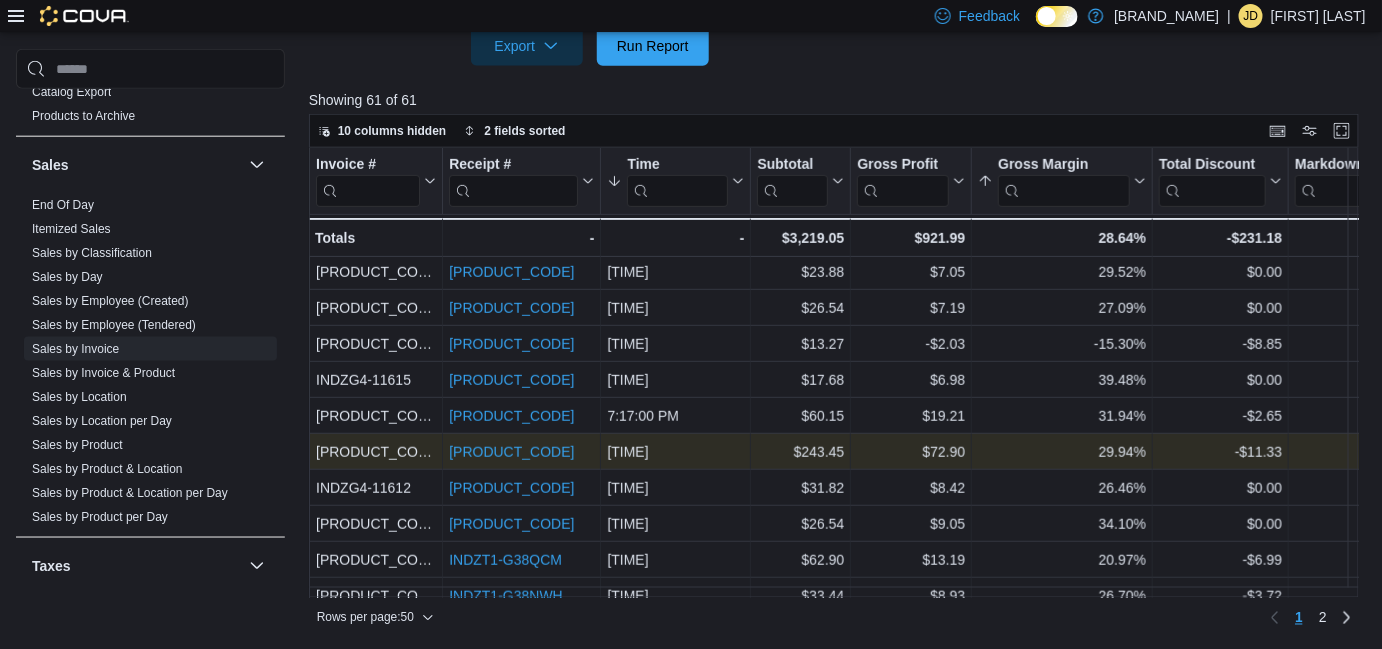click on "INDZT1-G395MB" at bounding box center (511, 453) 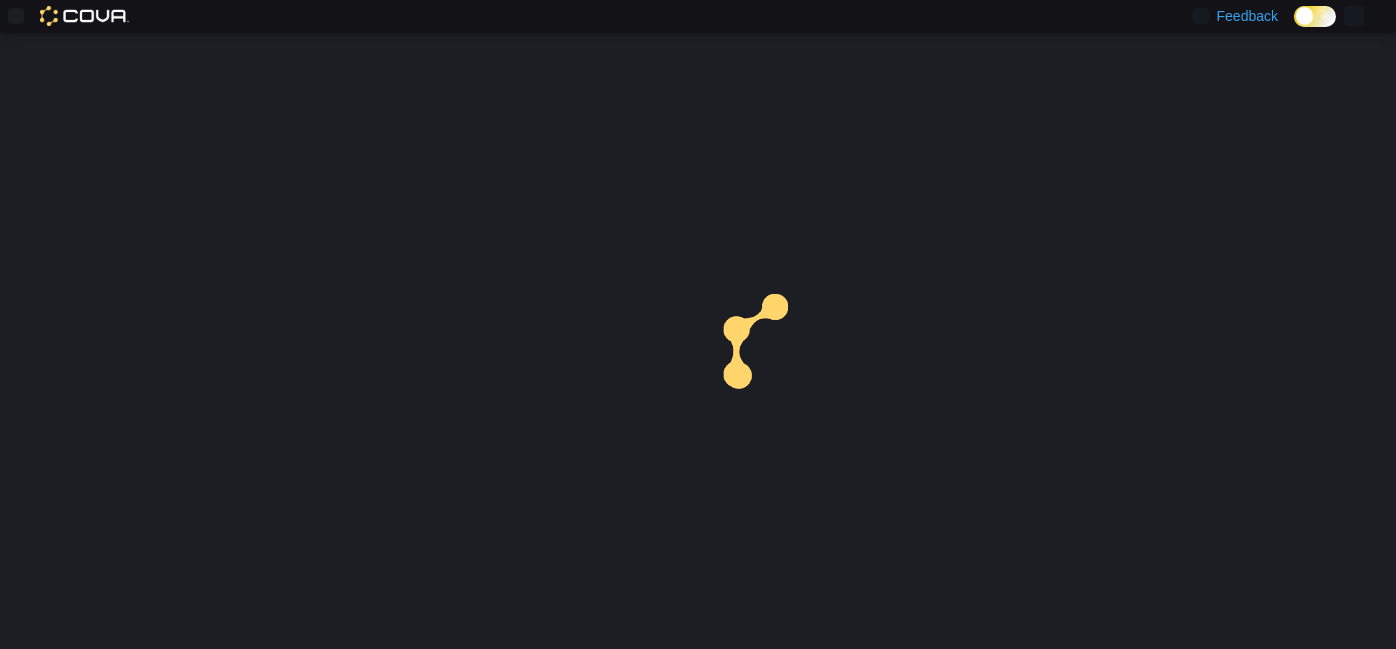 scroll, scrollTop: 0, scrollLeft: 0, axis: both 